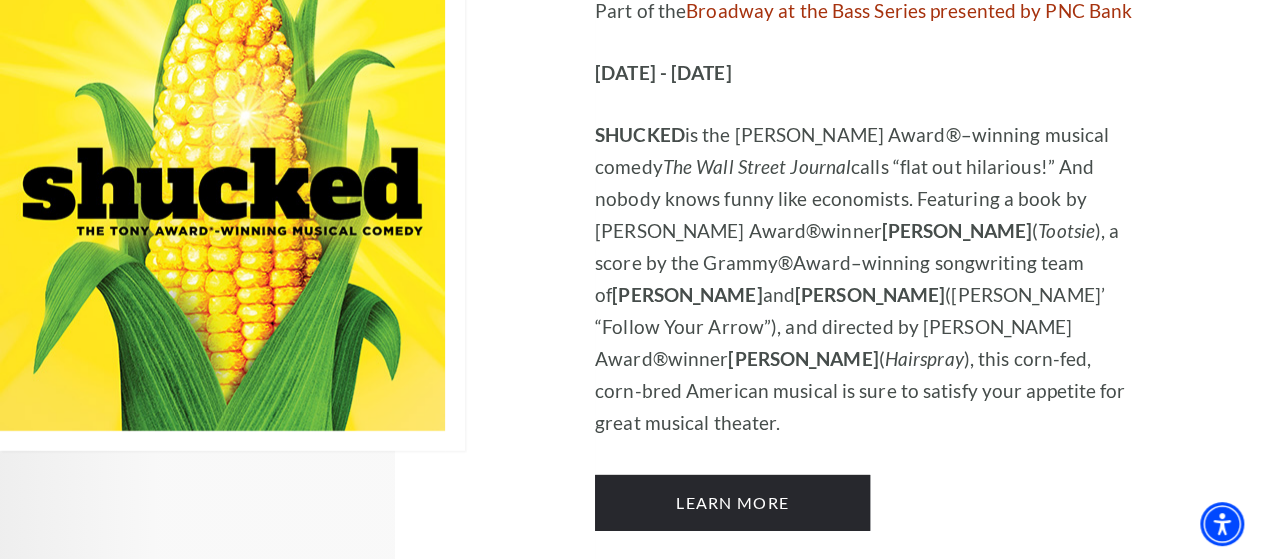 scroll, scrollTop: 3000, scrollLeft: 0, axis: vertical 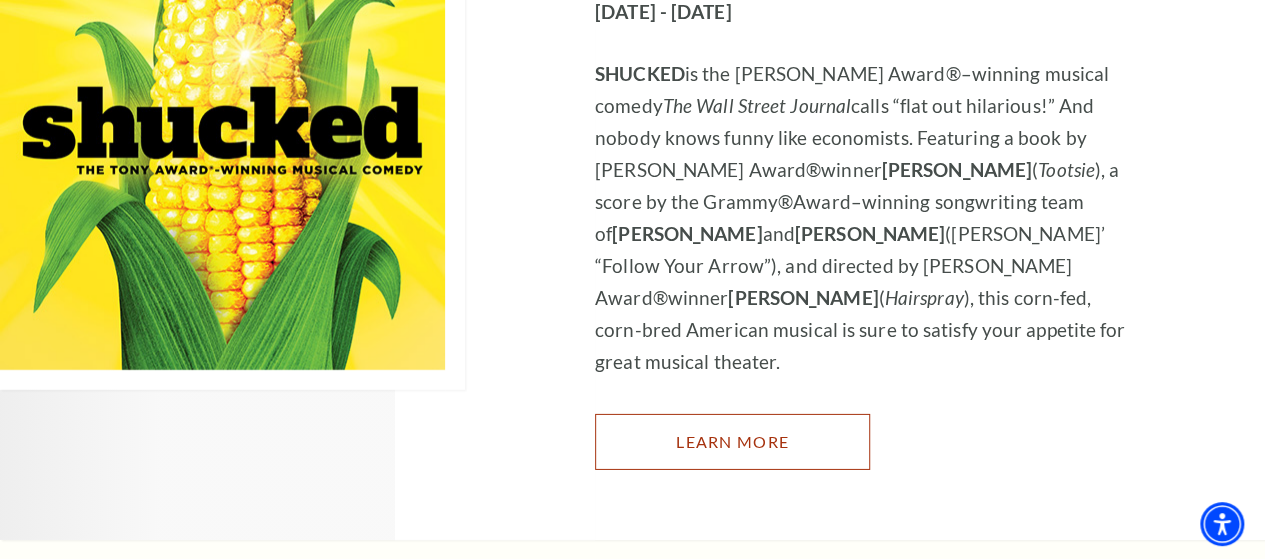 click on "Learn More" at bounding box center [732, 442] 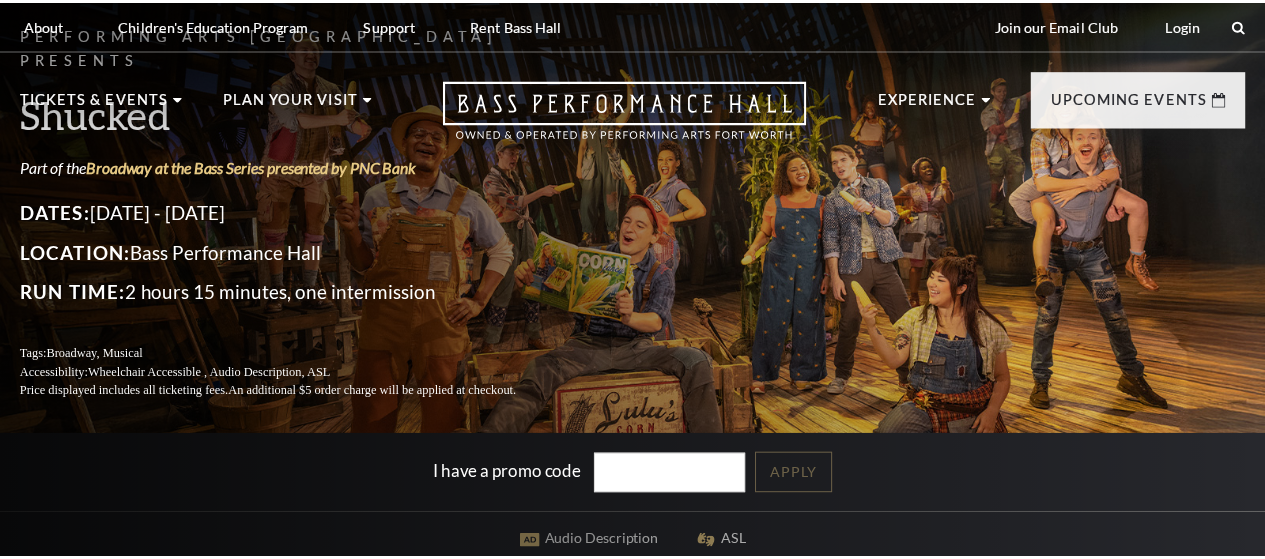 scroll, scrollTop: 0, scrollLeft: 0, axis: both 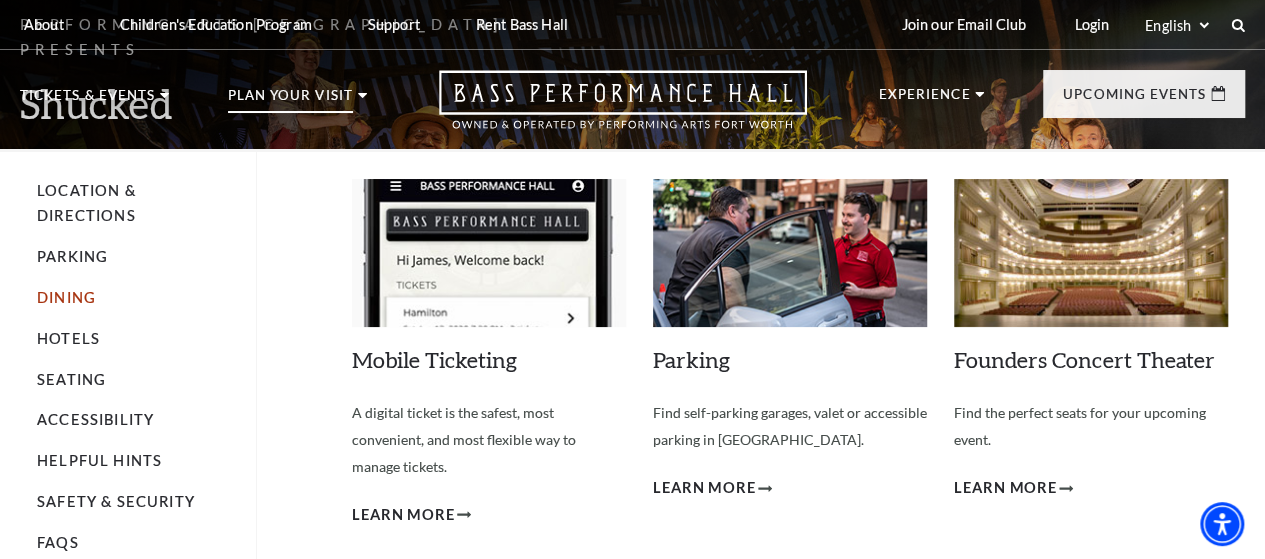 click on "Dining" at bounding box center (66, 297) 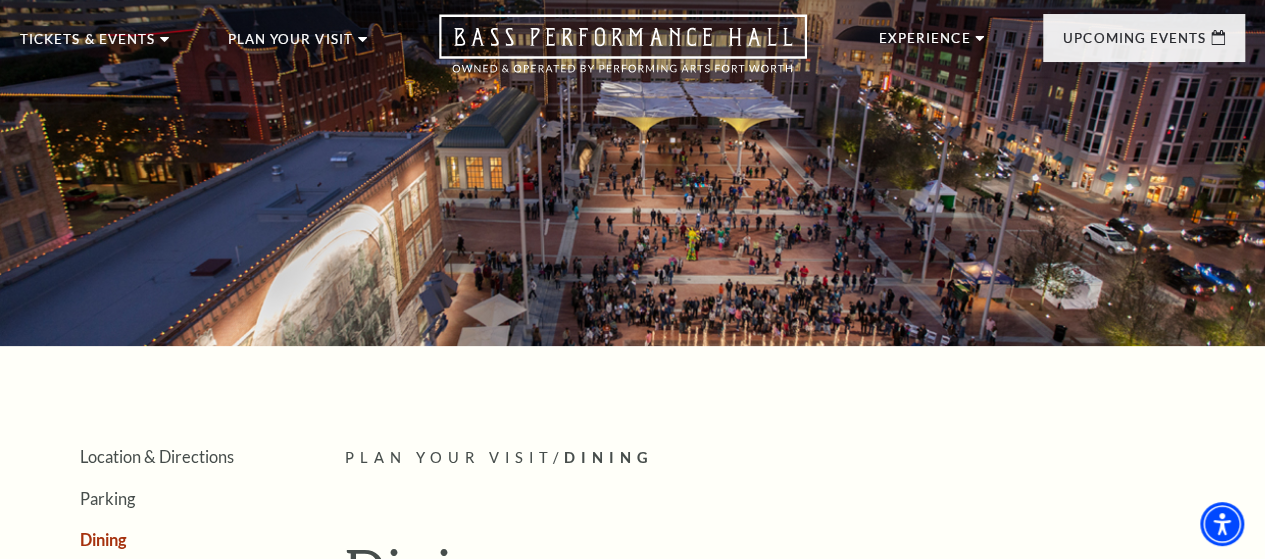 scroll, scrollTop: 0, scrollLeft: 0, axis: both 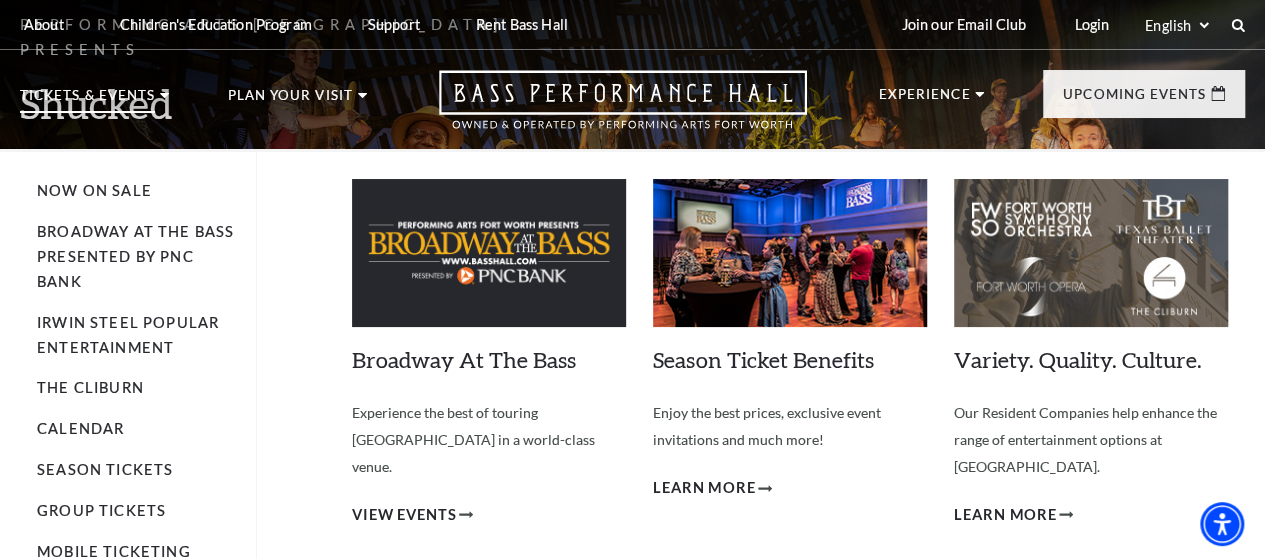click on "Tickets & Events" at bounding box center (87, 101) 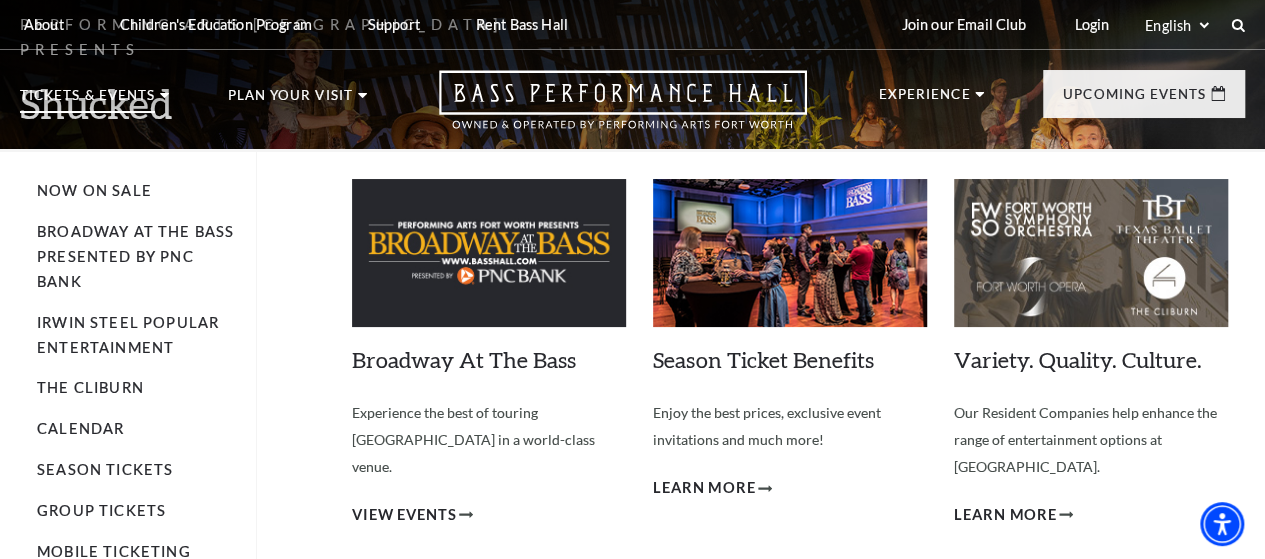 drag, startPoint x: 170, startPoint y: 98, endPoint x: 164, endPoint y: 123, distance: 25.70992 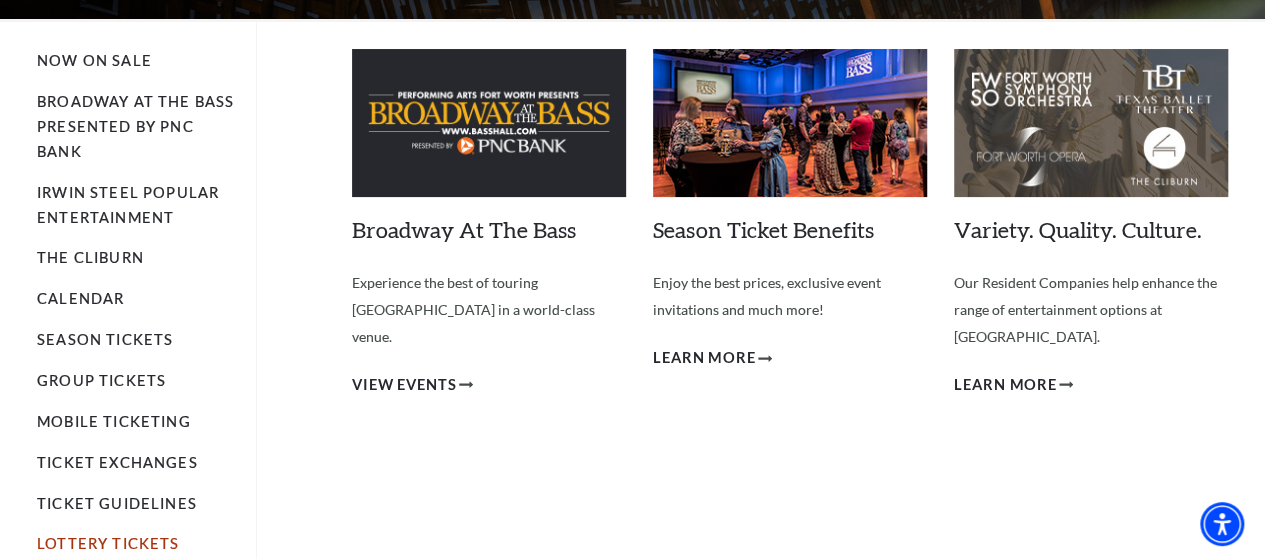 scroll, scrollTop: 100, scrollLeft: 0, axis: vertical 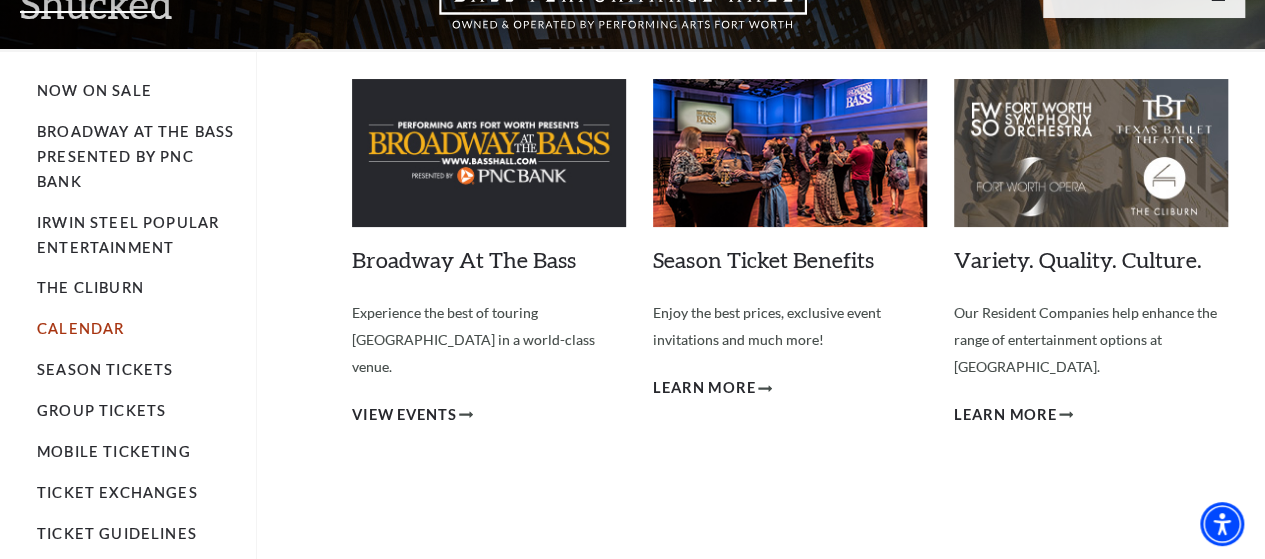 click on "Calendar" at bounding box center (80, 328) 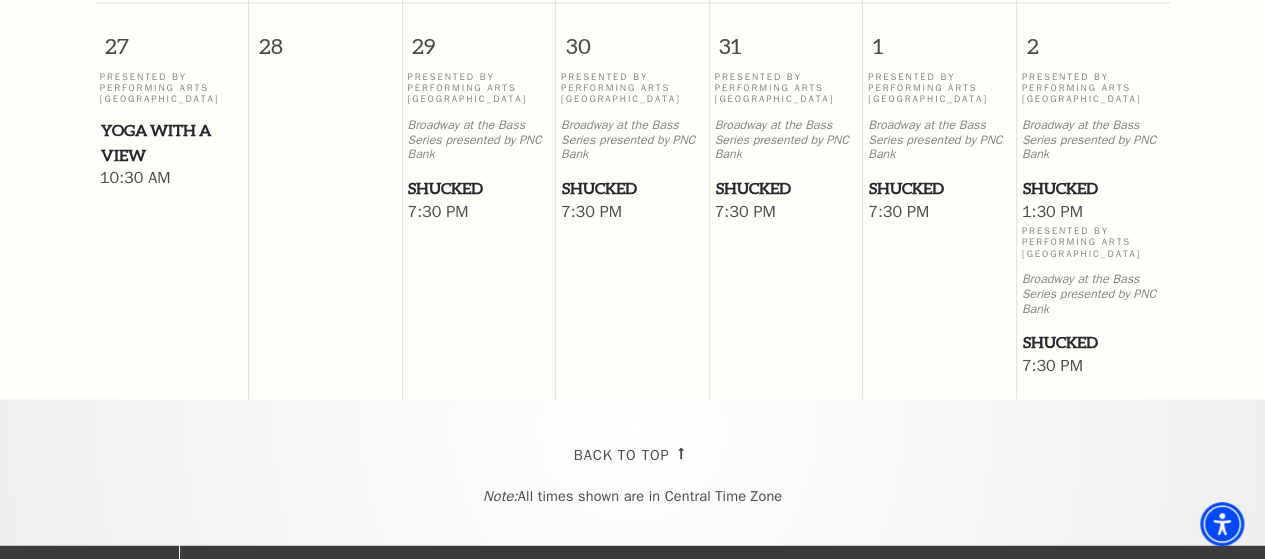 scroll, scrollTop: 1476, scrollLeft: 0, axis: vertical 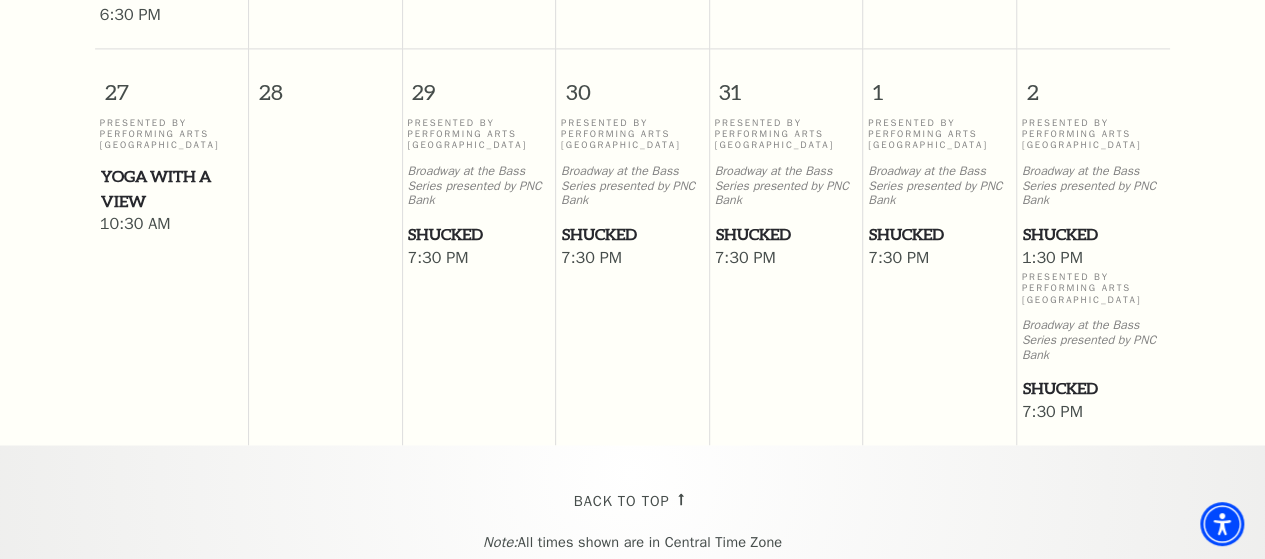 click on "1:30 PM" at bounding box center [1094, 259] 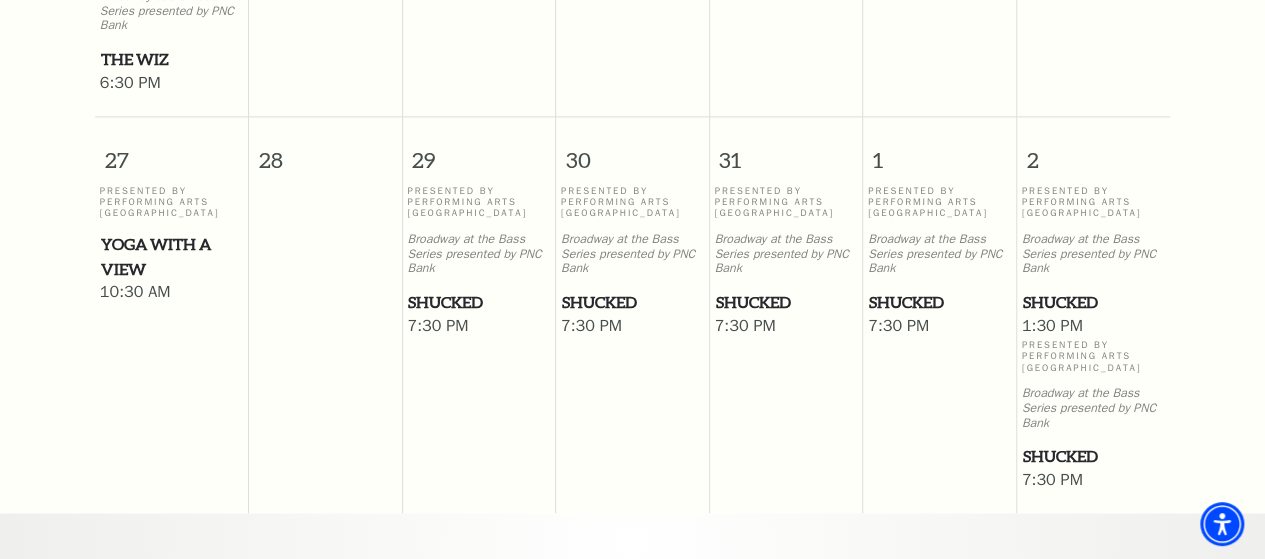 scroll, scrollTop: 1376, scrollLeft: 0, axis: vertical 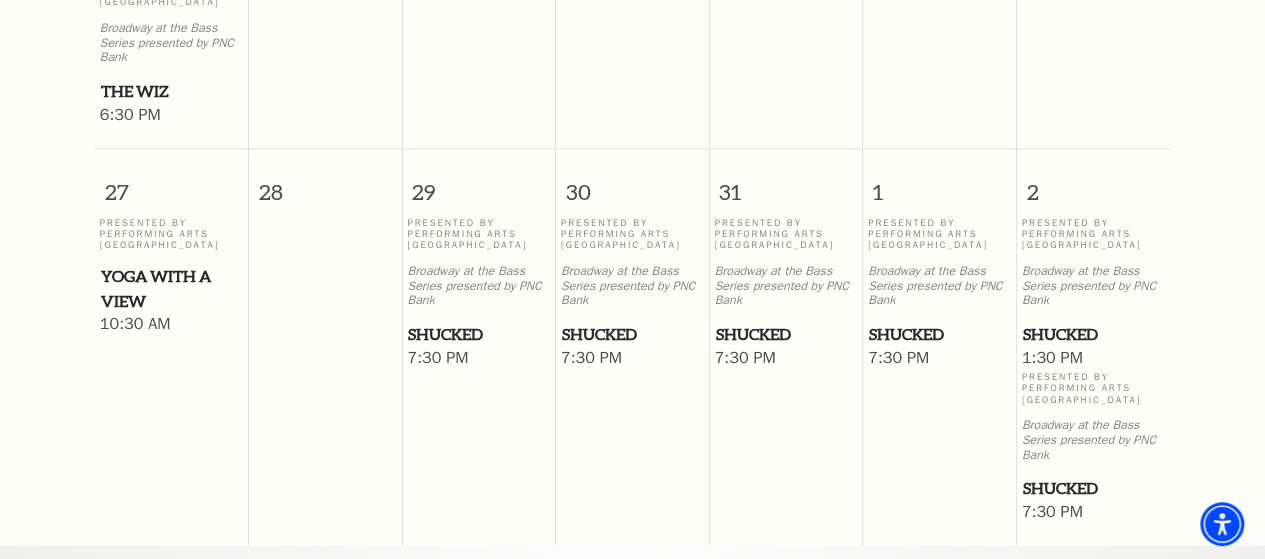click on "Broadway at the Bass Series presented by PNC Bank" at bounding box center (1094, 440) 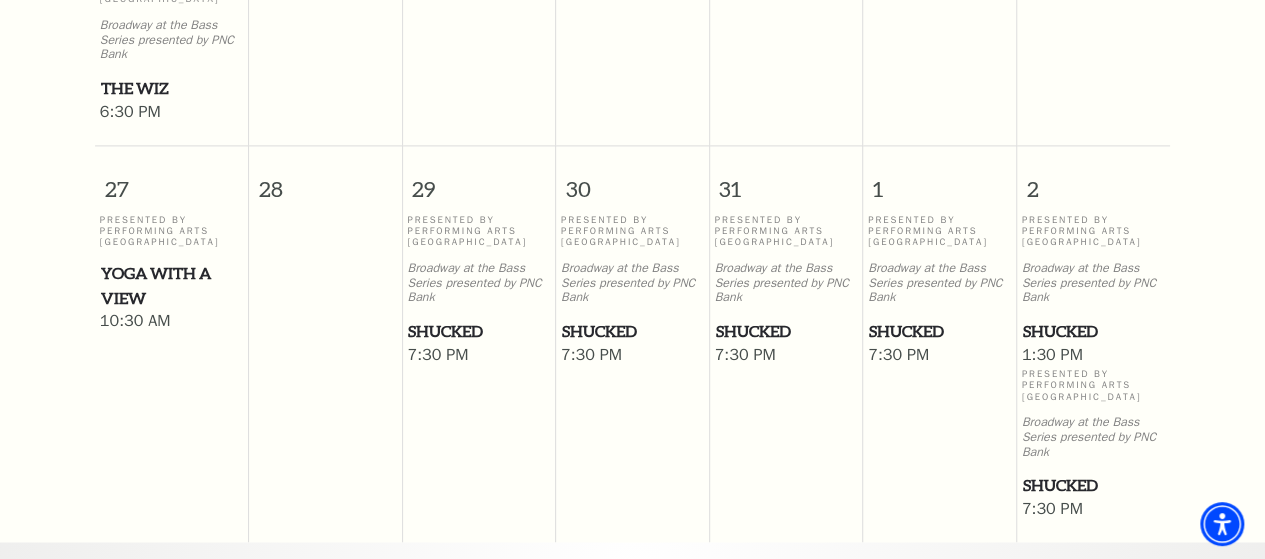 scroll, scrollTop: 1376, scrollLeft: 0, axis: vertical 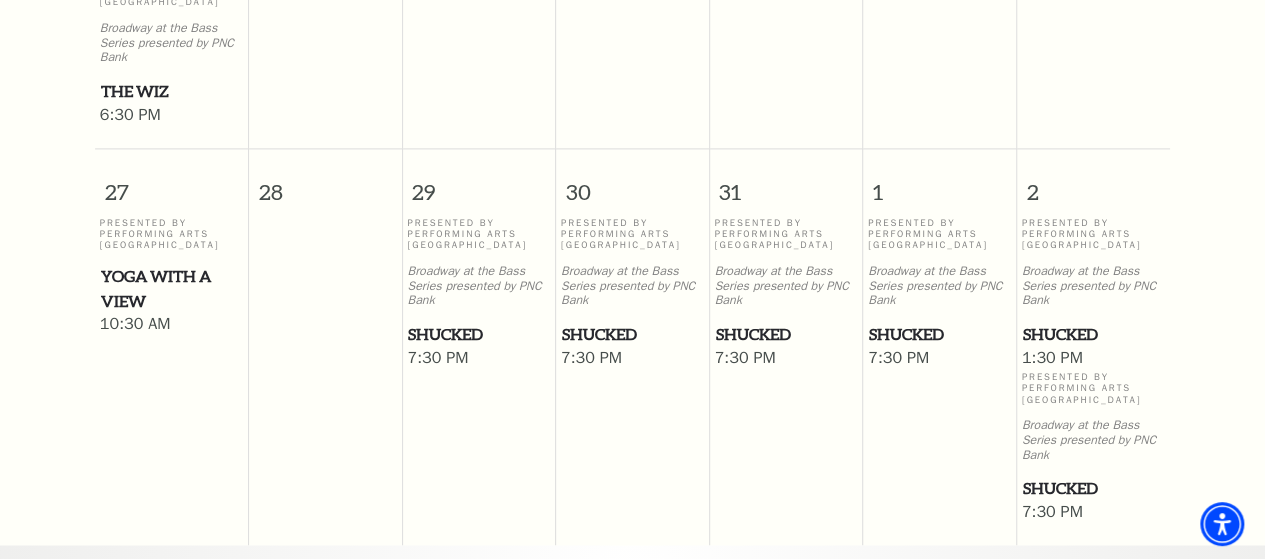 click on "Broadway at the Bass Series presented by PNC Bank" at bounding box center (1094, 440) 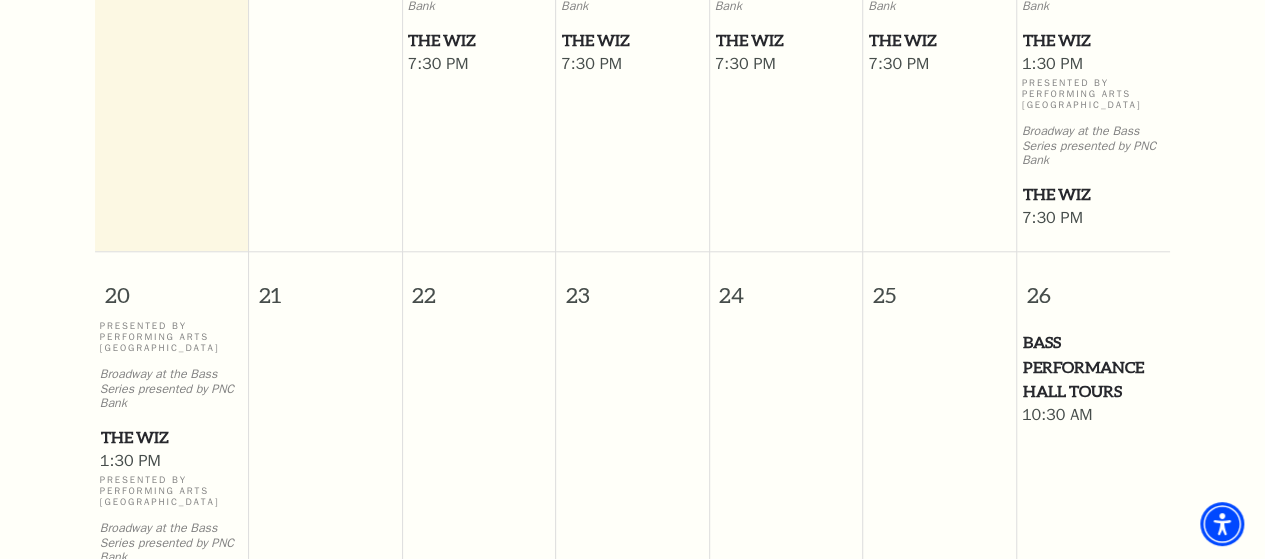 scroll, scrollTop: 1276, scrollLeft: 0, axis: vertical 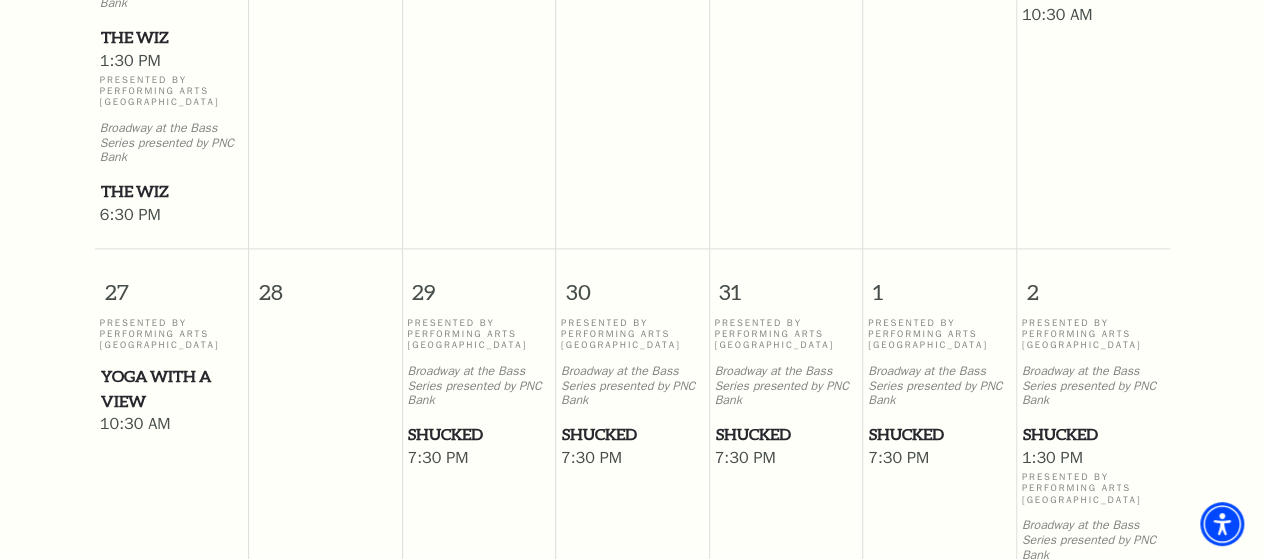 click on "Shucked" at bounding box center [1094, 434] 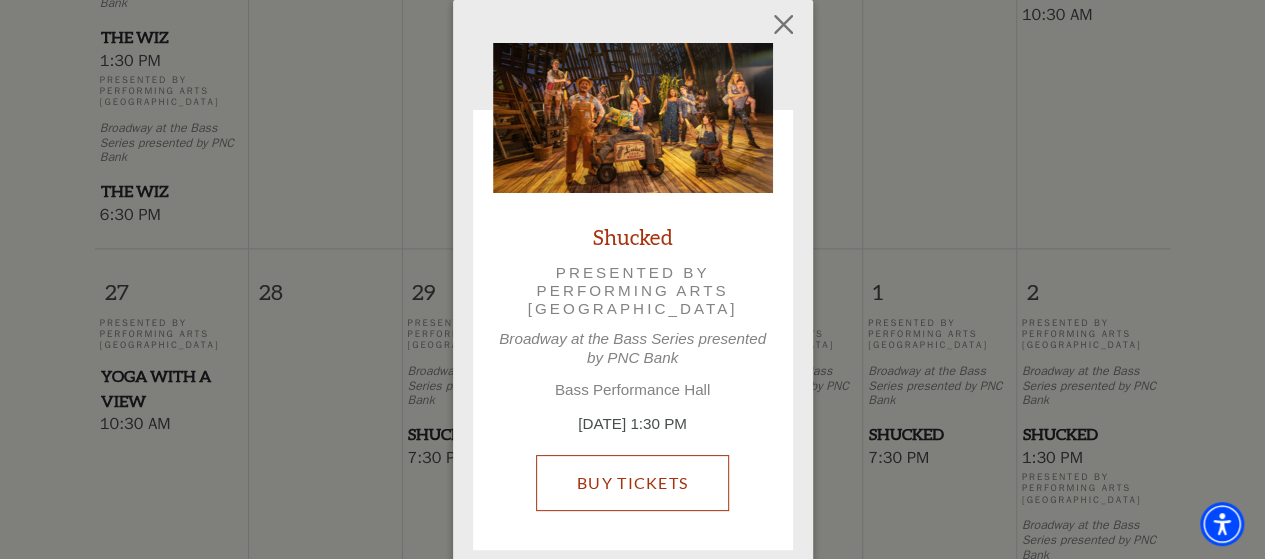 click on "Buy Tickets" at bounding box center (632, 483) 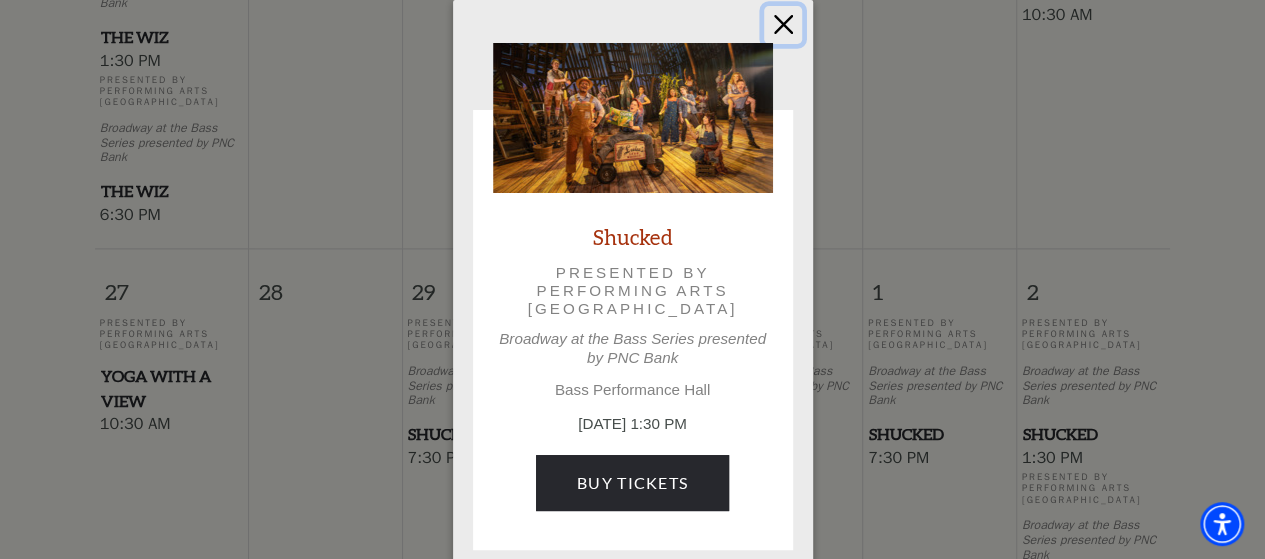 click at bounding box center (783, 25) 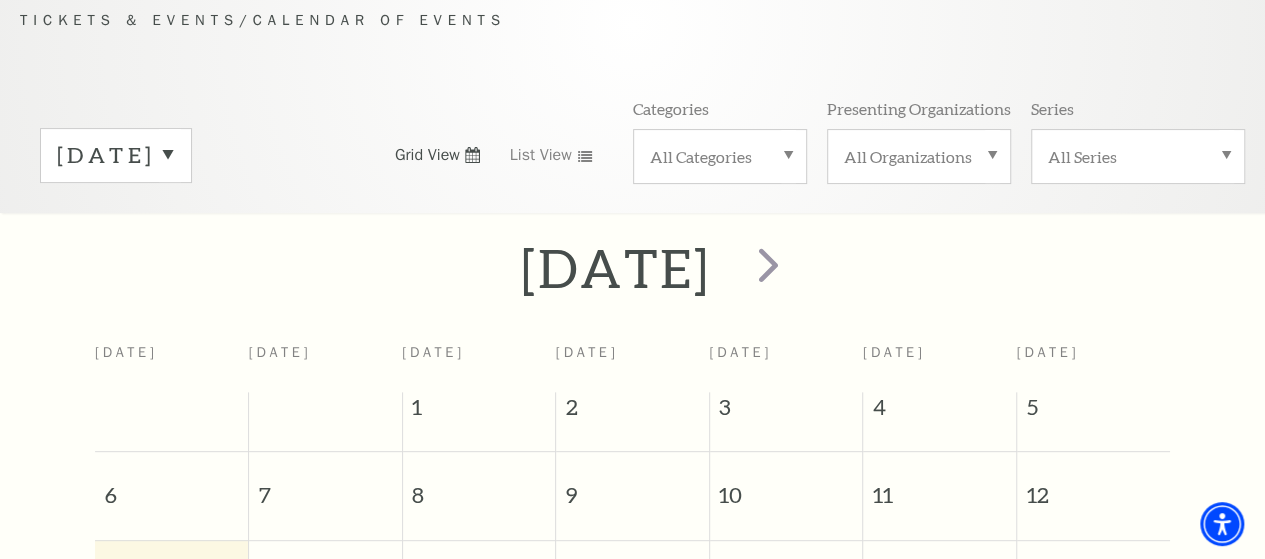 scroll, scrollTop: 176, scrollLeft: 0, axis: vertical 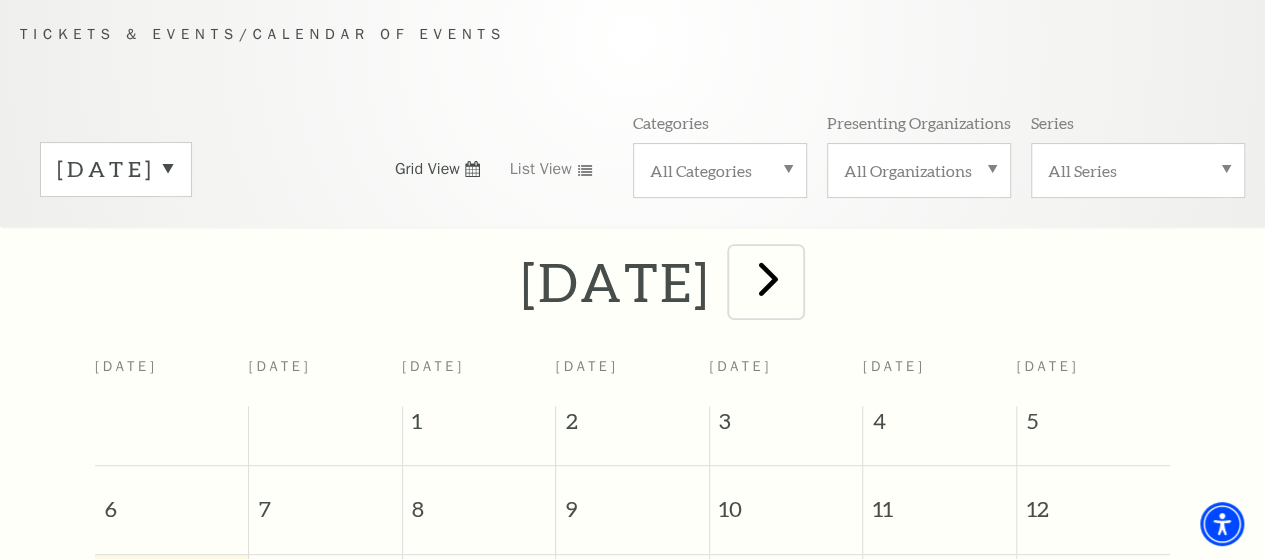 click at bounding box center (768, 278) 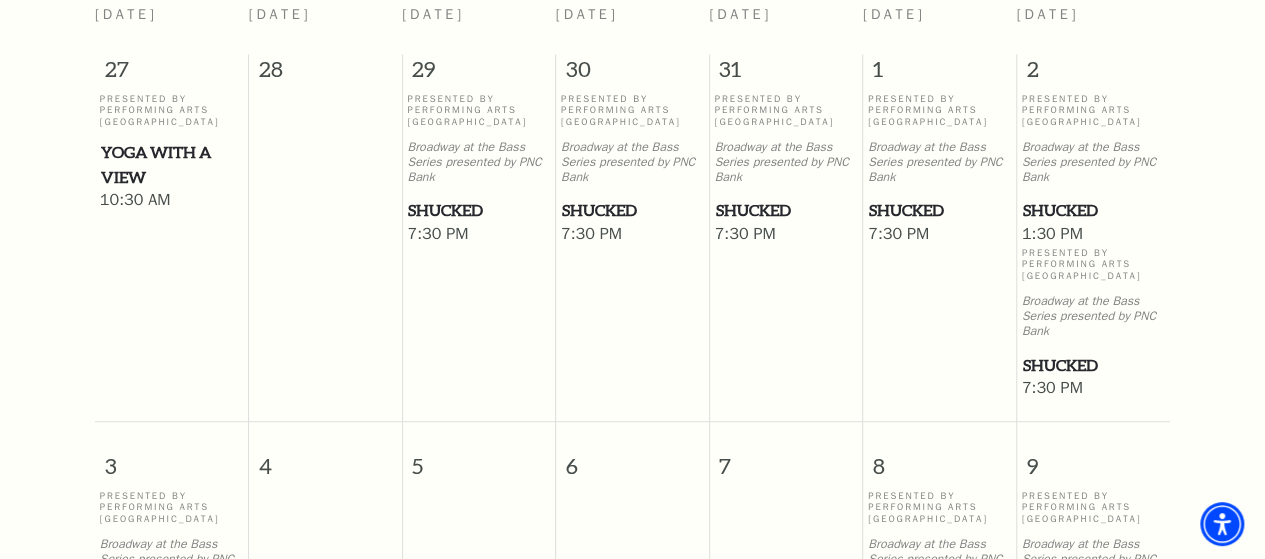 scroll, scrollTop: 276, scrollLeft: 0, axis: vertical 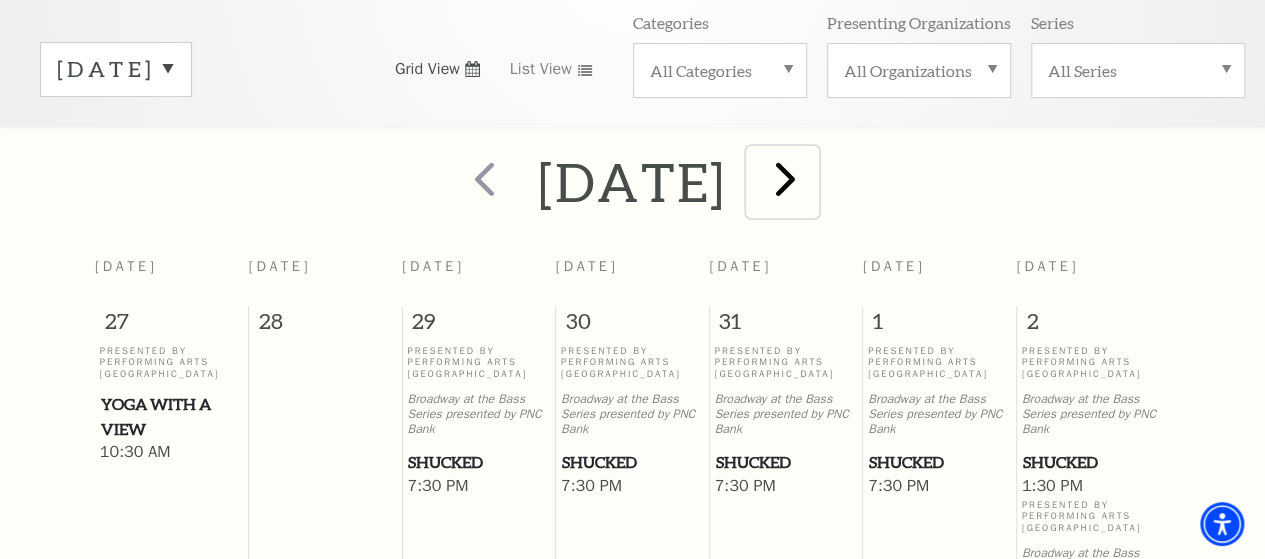 click at bounding box center [785, 178] 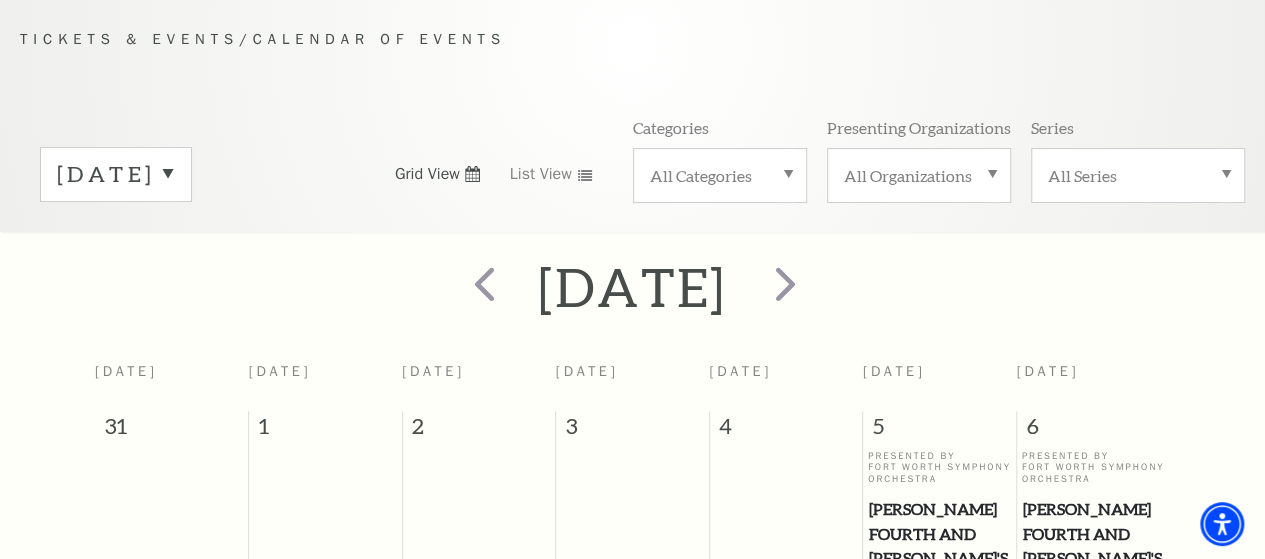 scroll, scrollTop: 76, scrollLeft: 0, axis: vertical 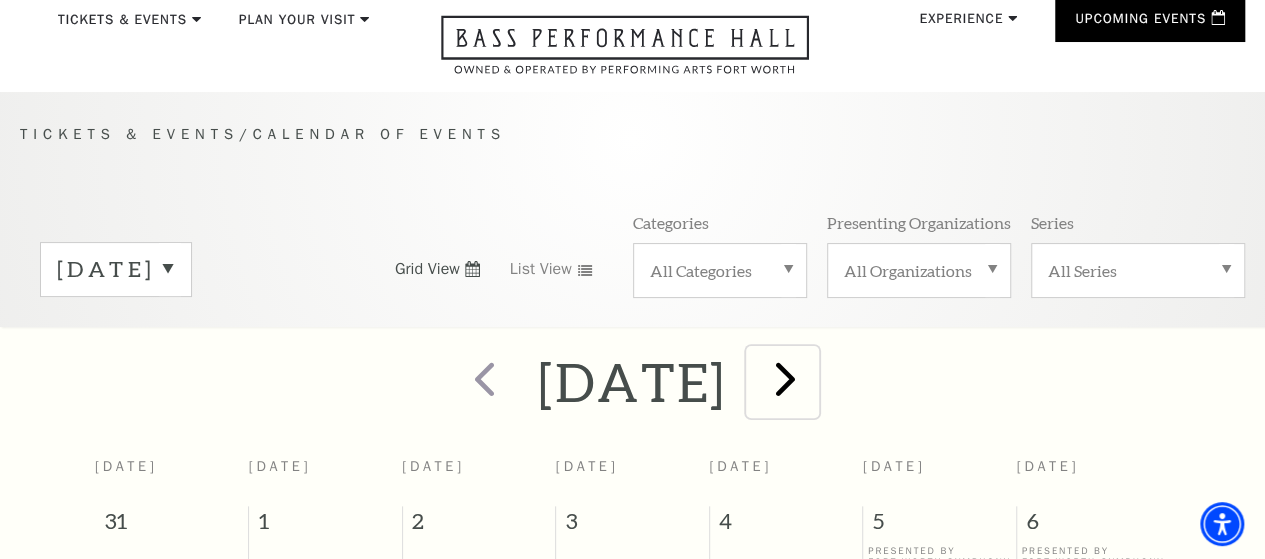 click at bounding box center (785, 378) 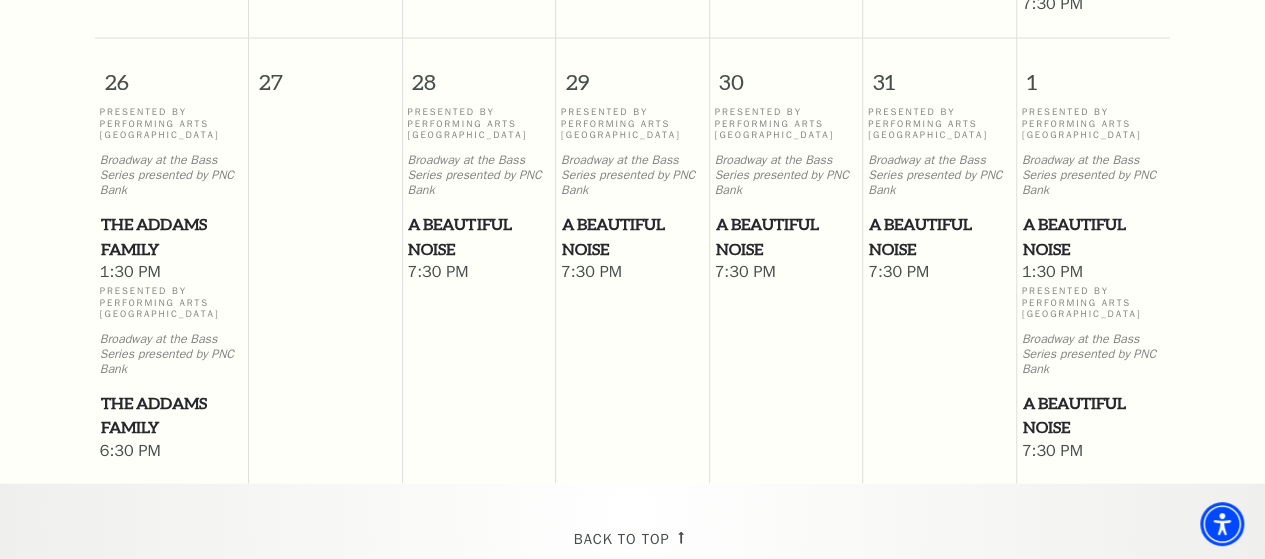 scroll, scrollTop: 1876, scrollLeft: 0, axis: vertical 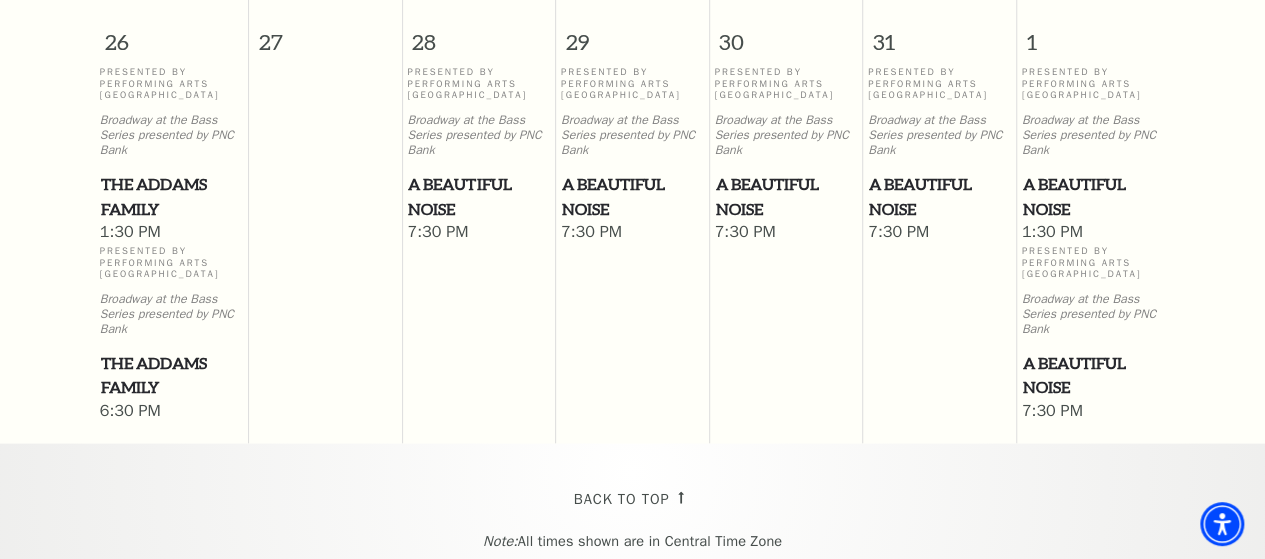click on "A Beautiful Noise" at bounding box center (1094, 195) 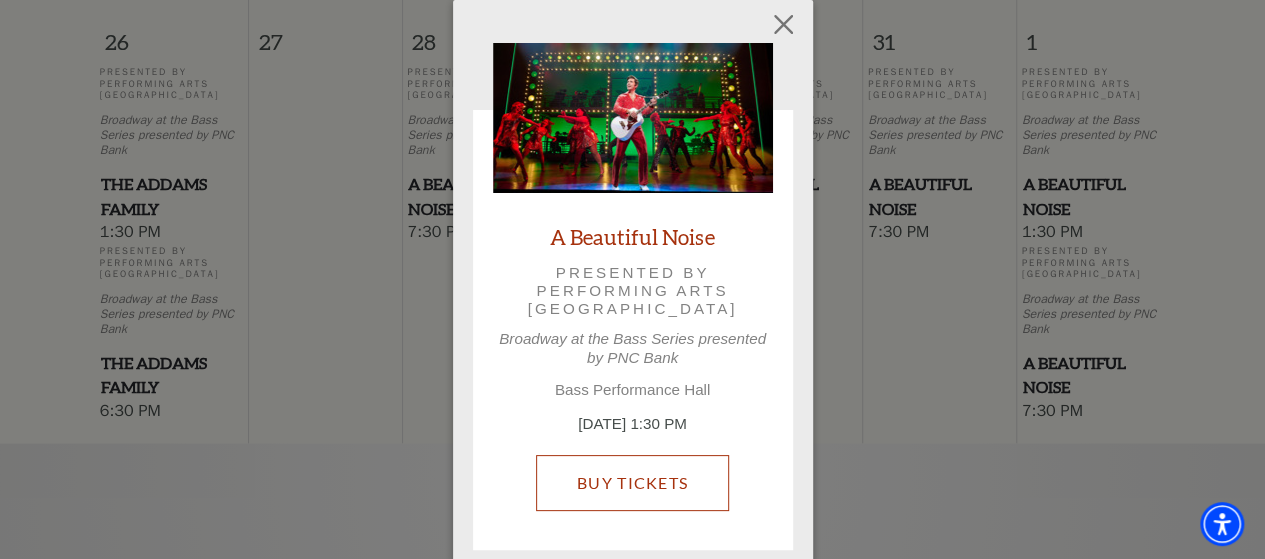click on "Buy Tickets" at bounding box center (632, 483) 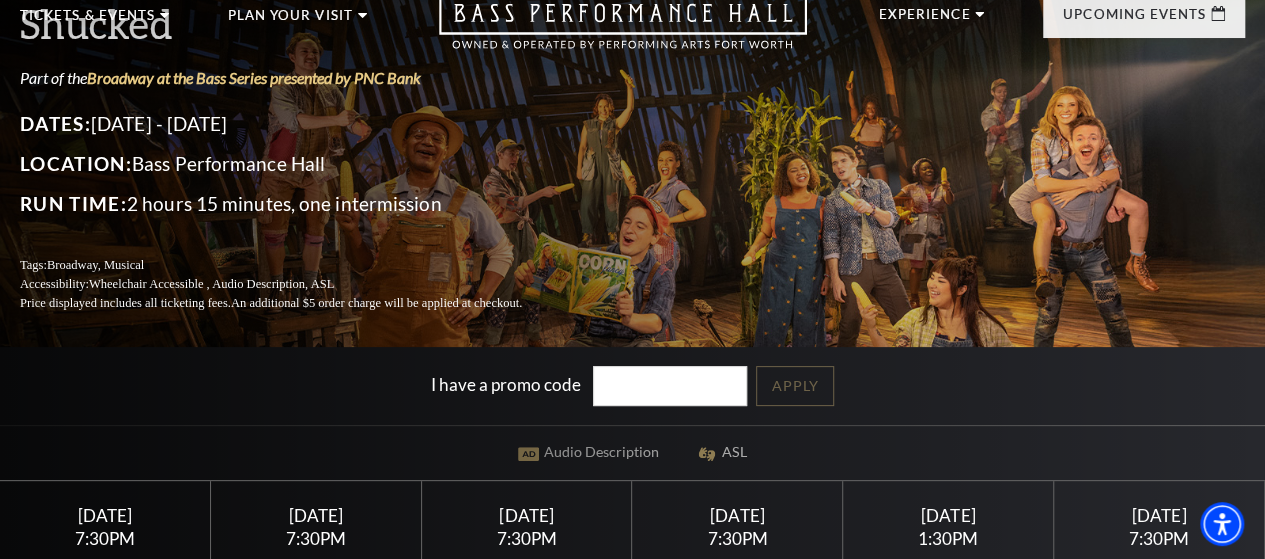 scroll, scrollTop: 300, scrollLeft: 0, axis: vertical 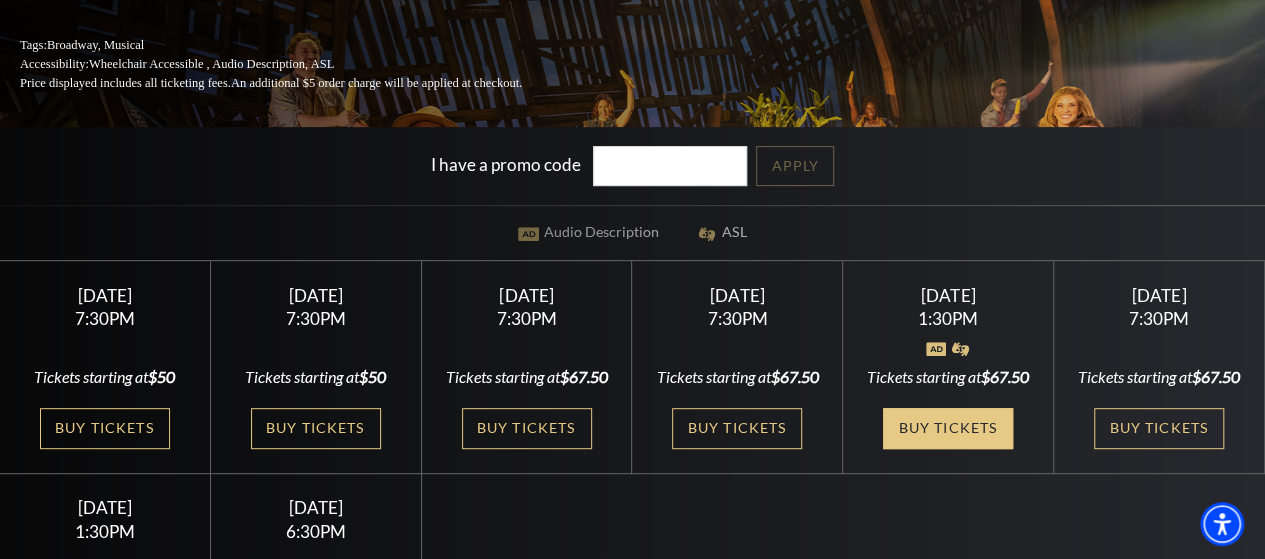 click on "Buy Tickets" at bounding box center (948, 428) 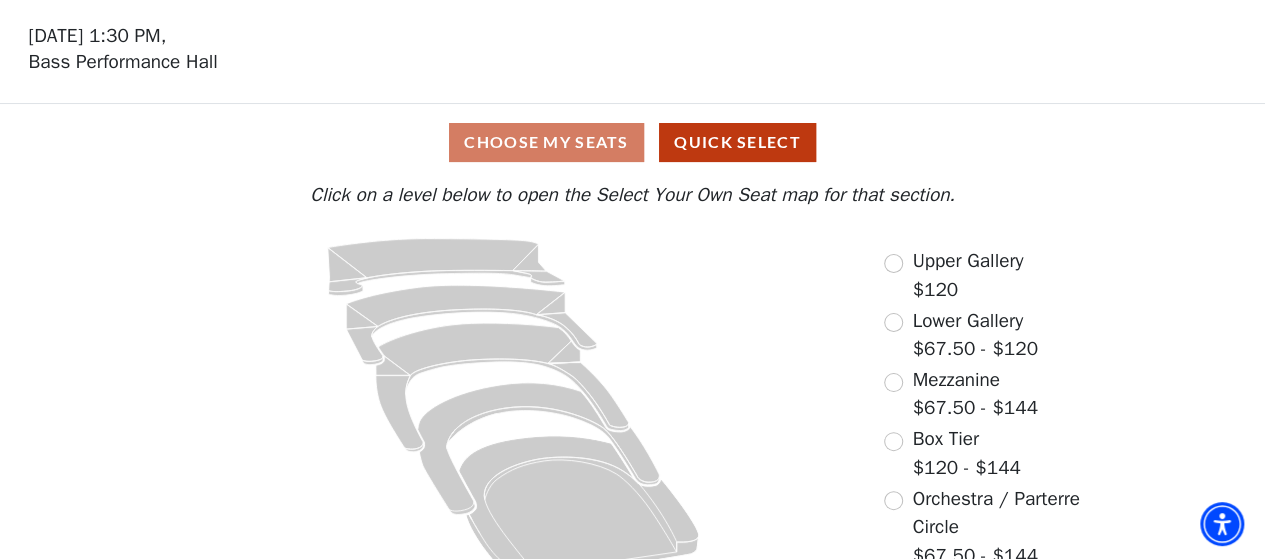 scroll, scrollTop: 100, scrollLeft: 0, axis: vertical 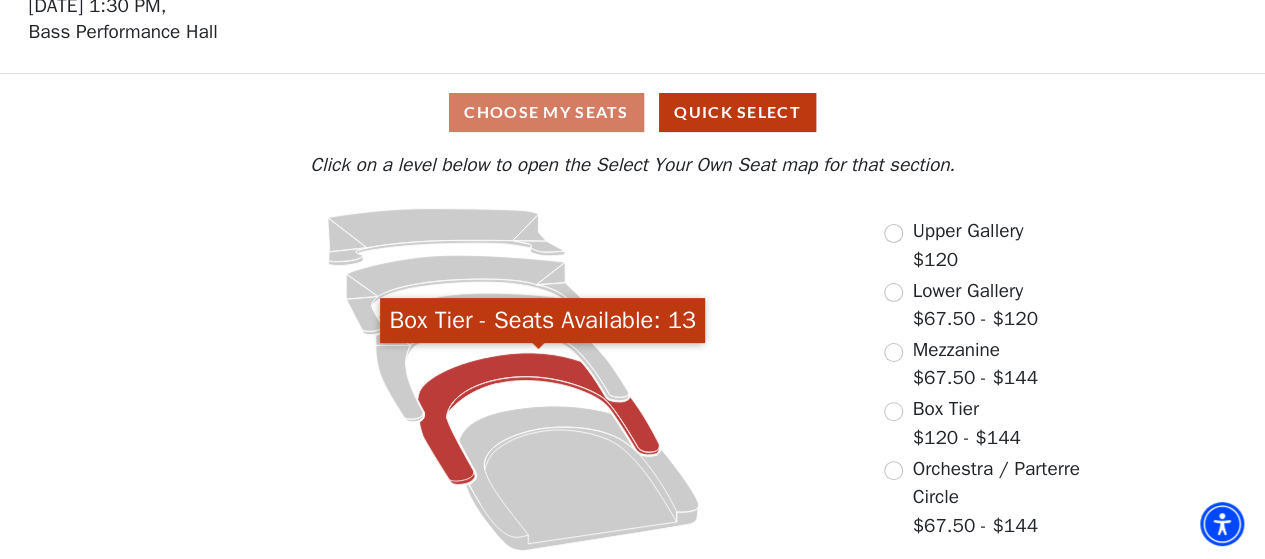 click 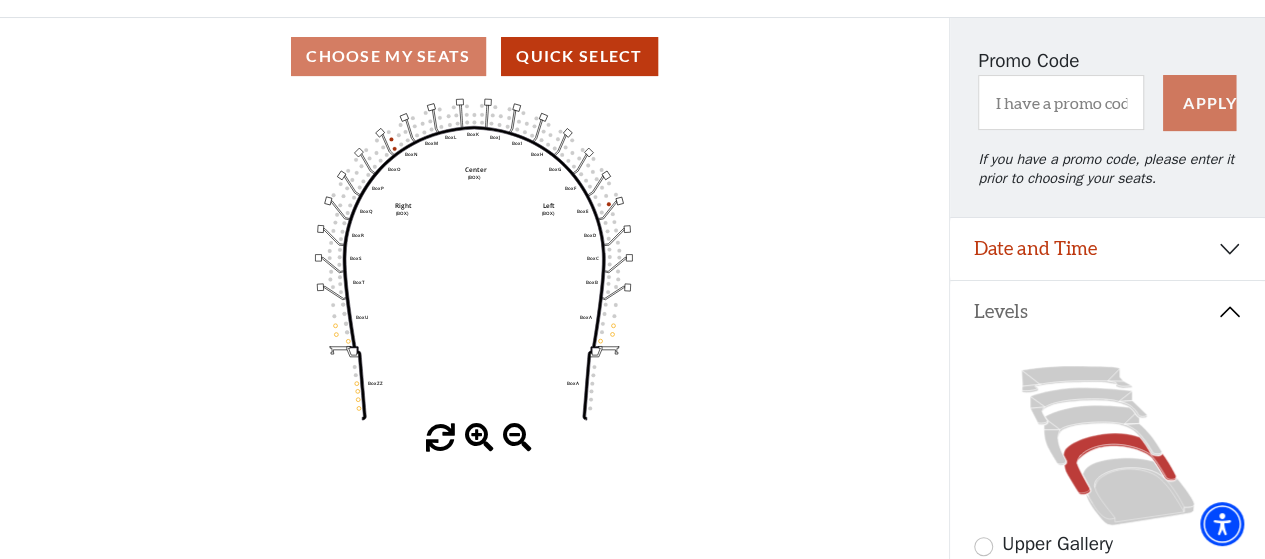 scroll, scrollTop: 100, scrollLeft: 0, axis: vertical 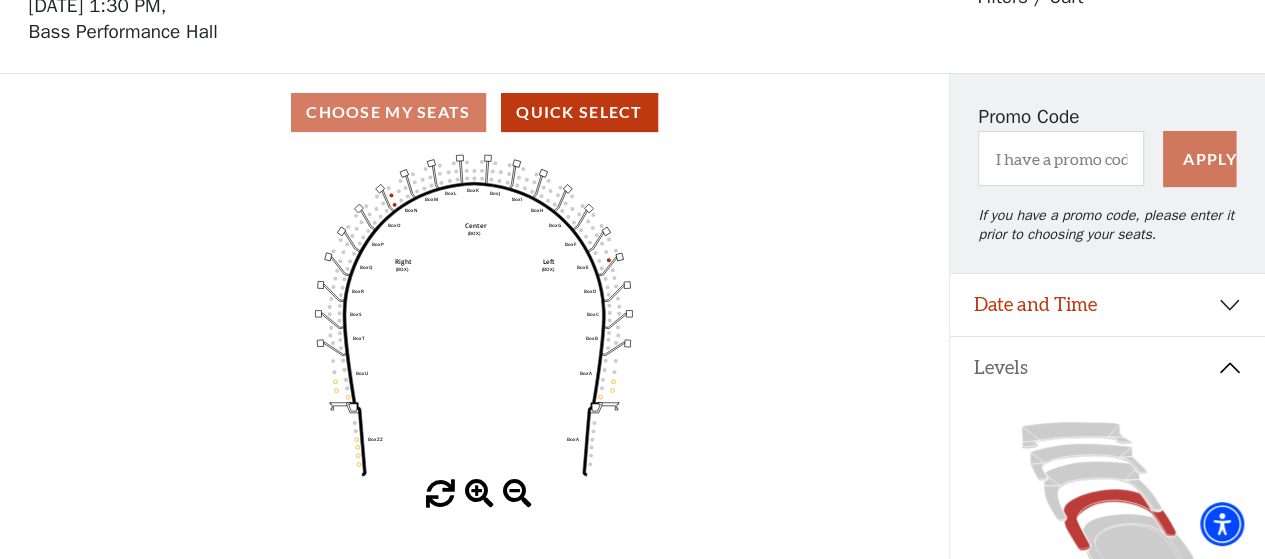 click on "Choose My Seats
Quick Select" at bounding box center [474, 112] 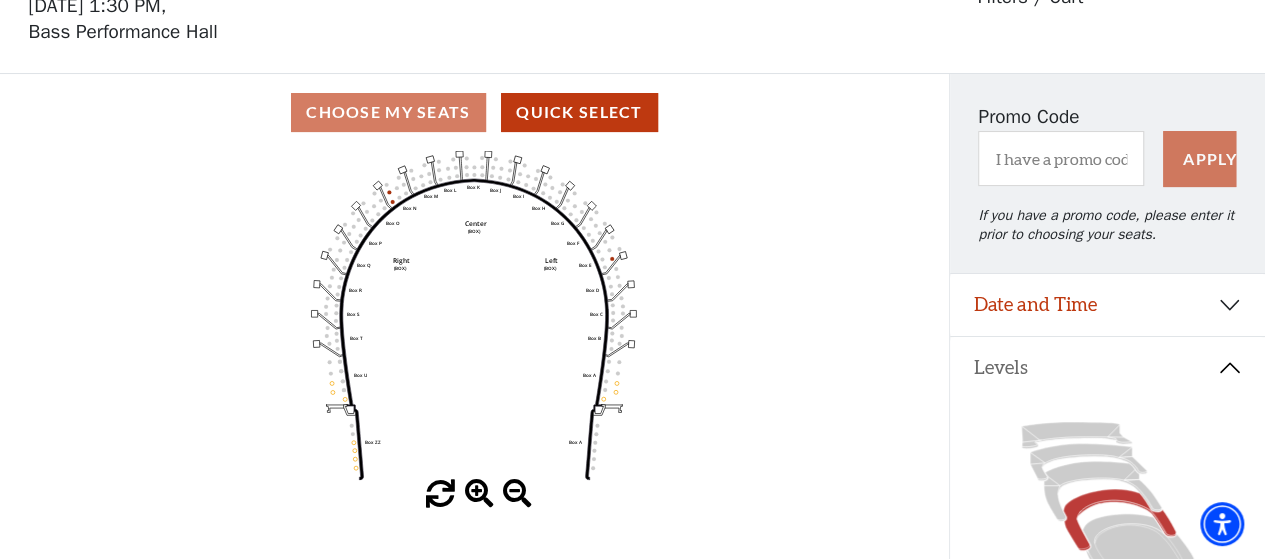 click at bounding box center (479, 494) 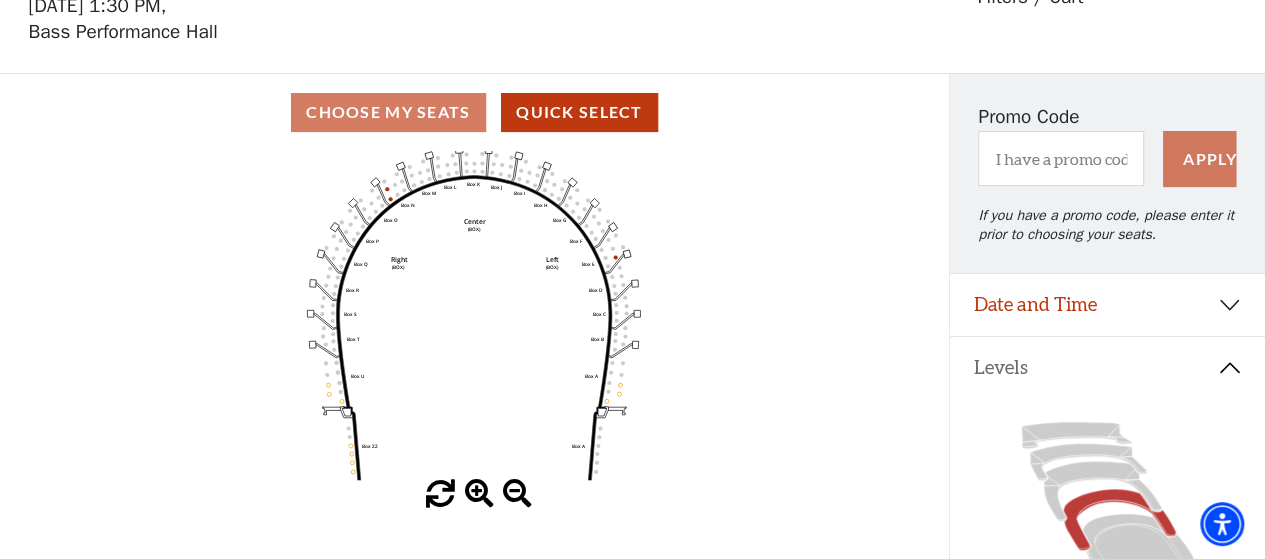 click at bounding box center (479, 494) 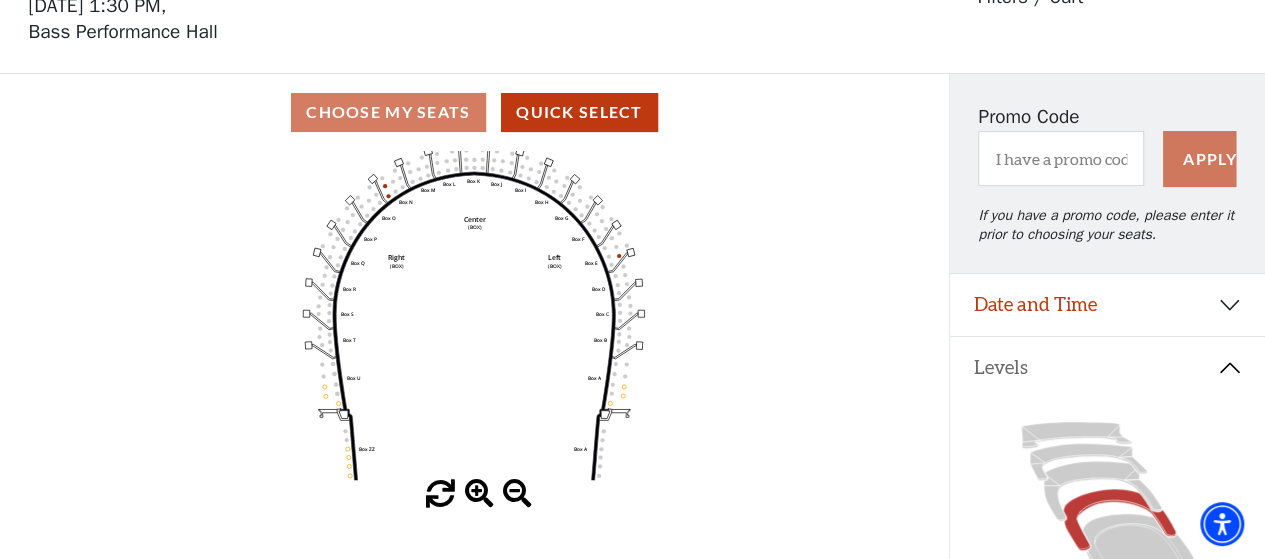 click at bounding box center [479, 494] 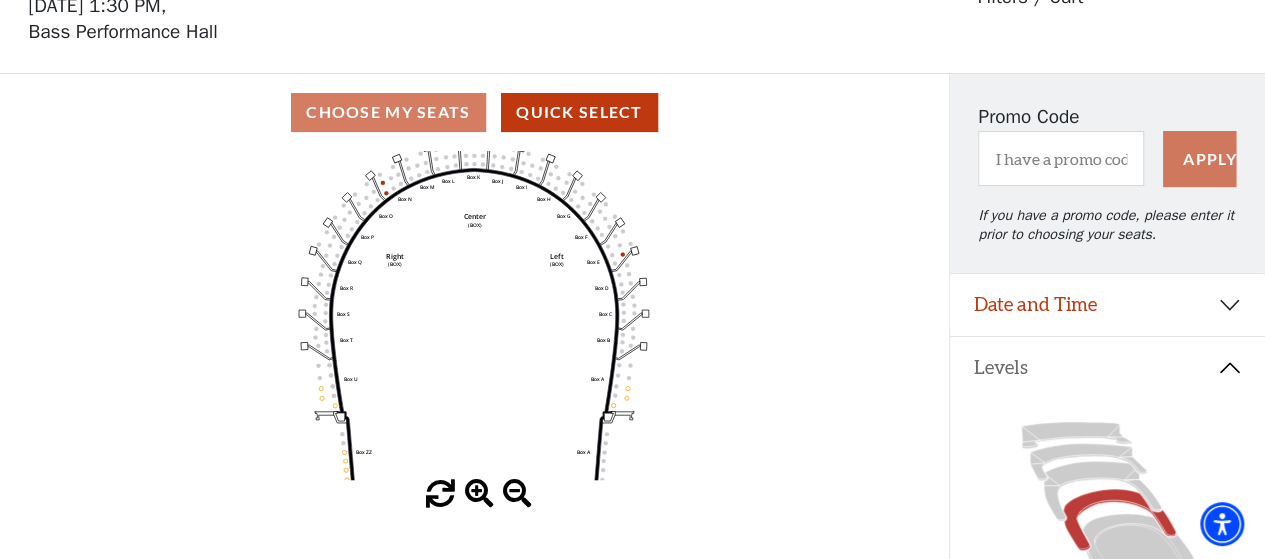 click at bounding box center [479, 494] 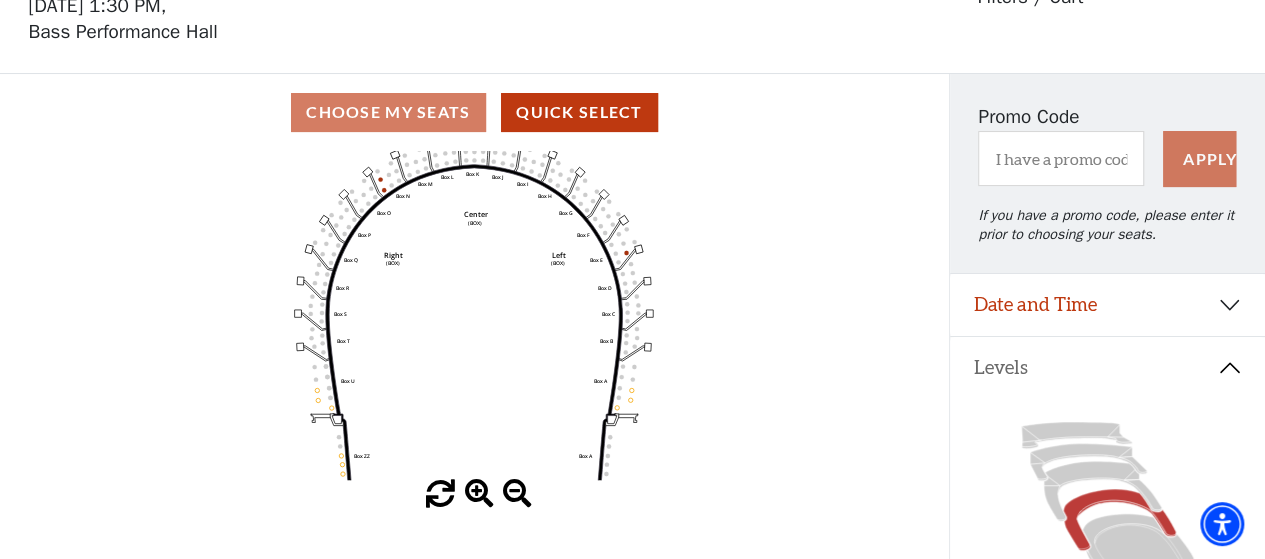 click at bounding box center (479, 494) 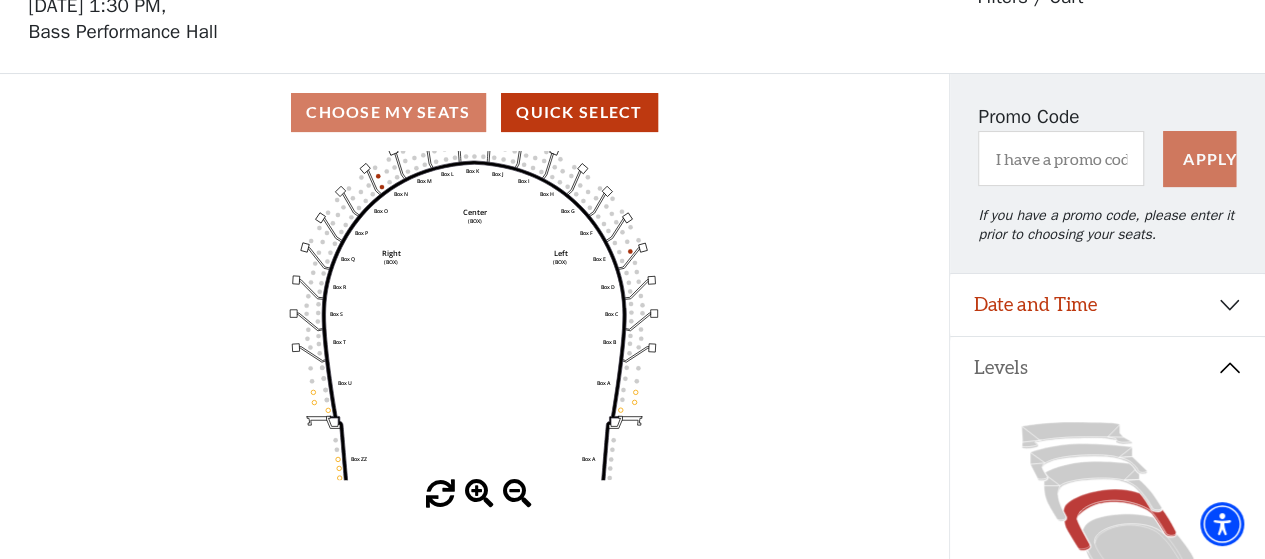 click at bounding box center [479, 494] 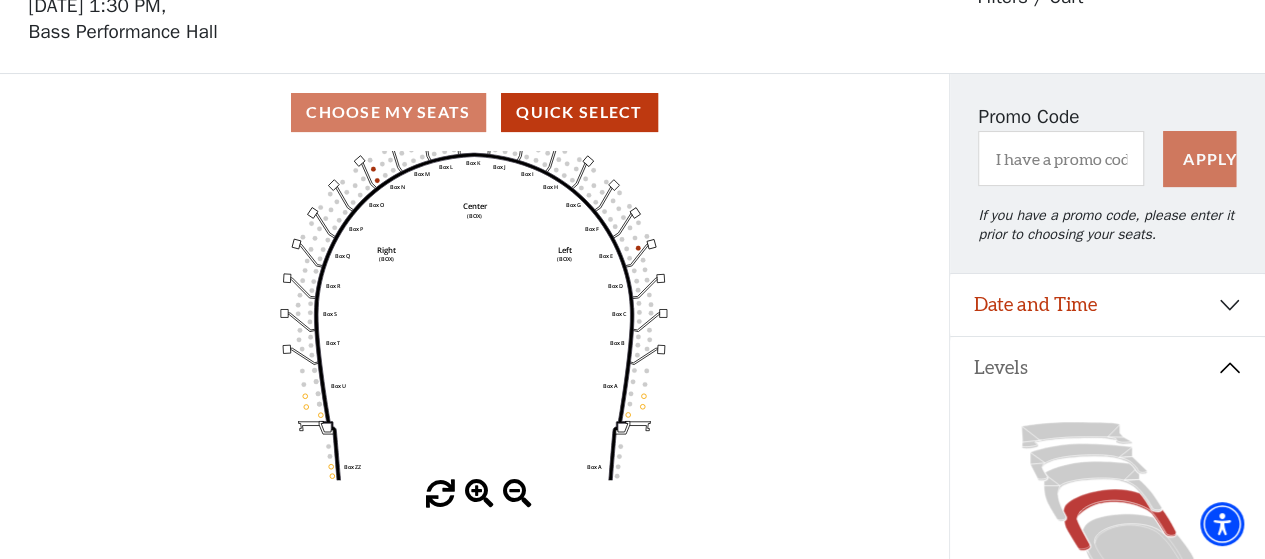 click at bounding box center (479, 494) 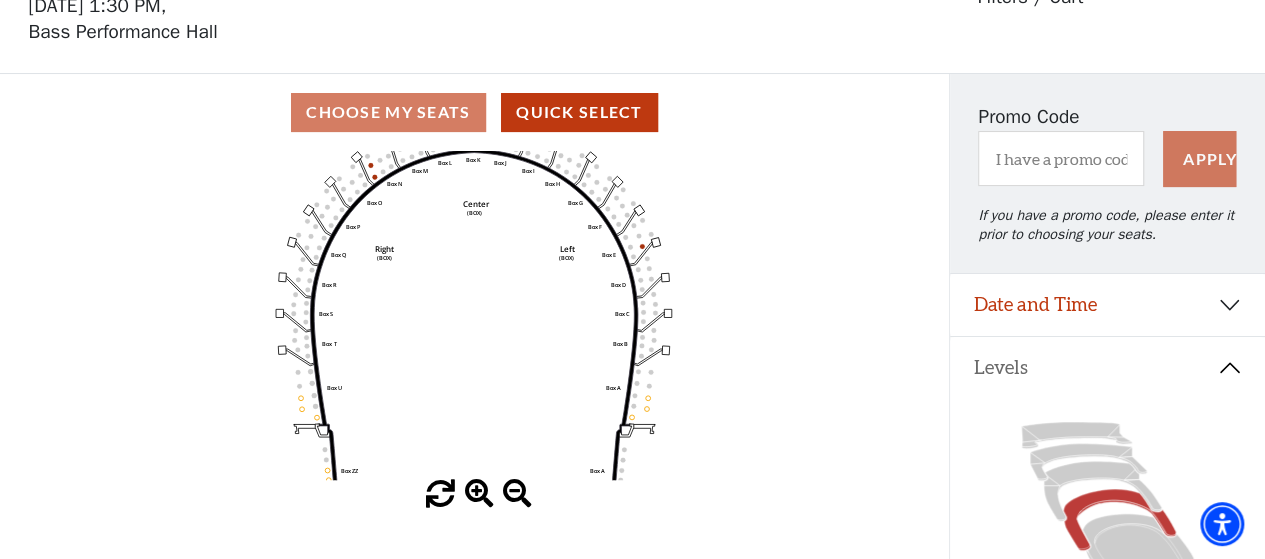 click at bounding box center [479, 494] 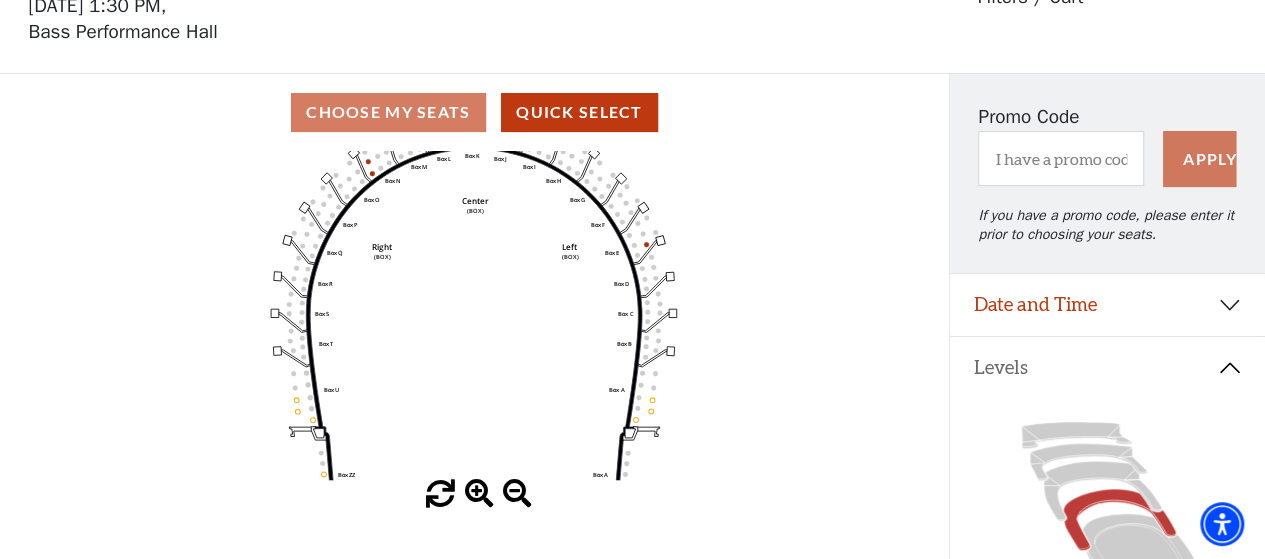 click at bounding box center [479, 494] 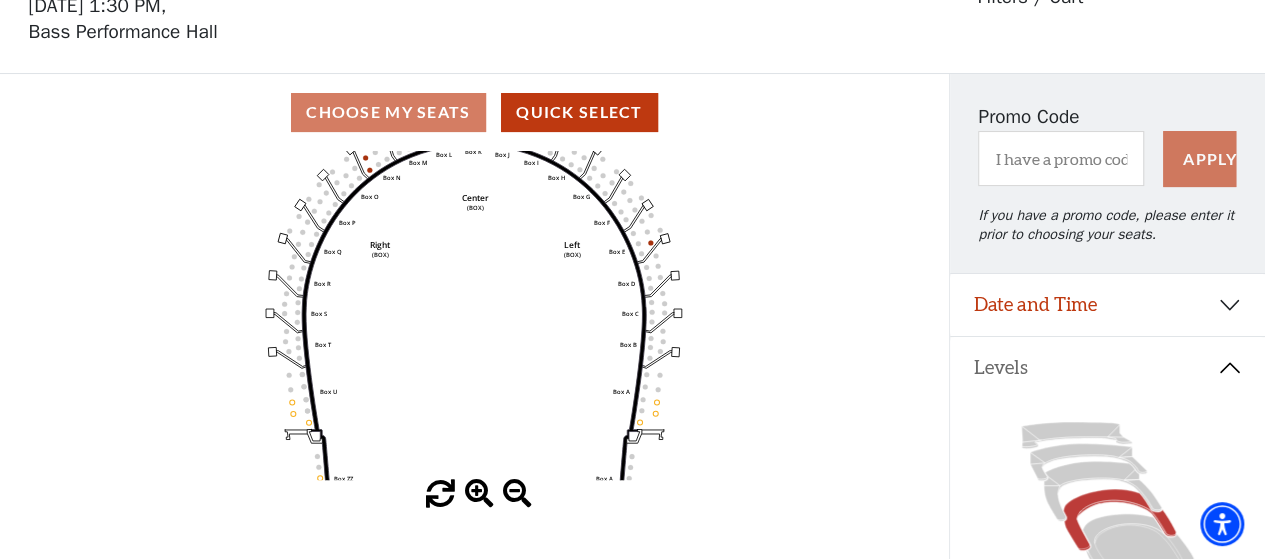 click at bounding box center [479, 494] 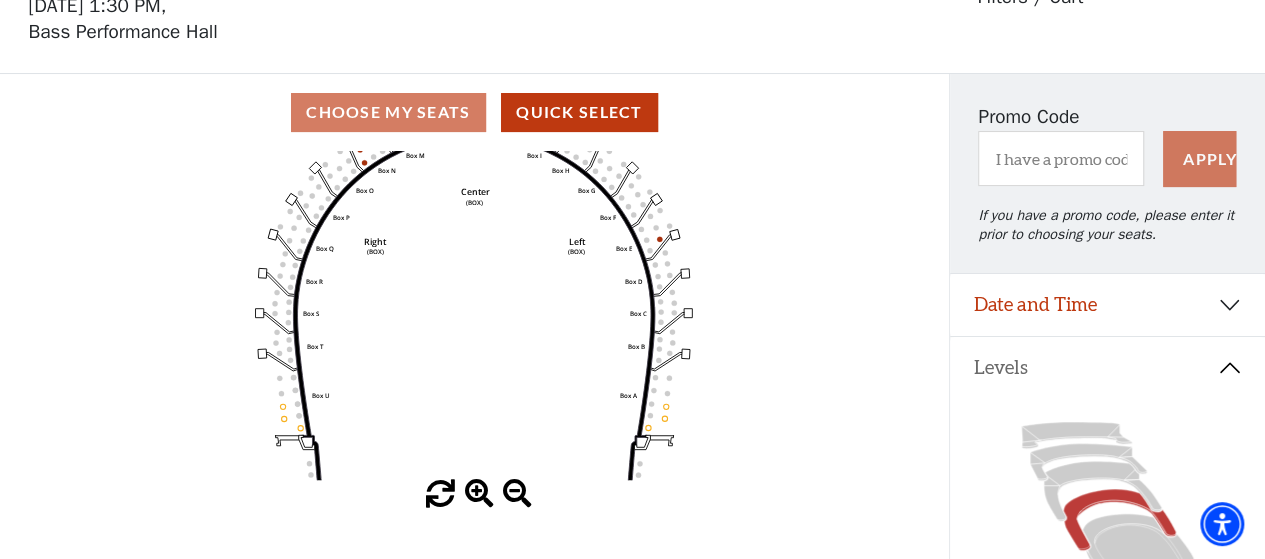 click at bounding box center [479, 494] 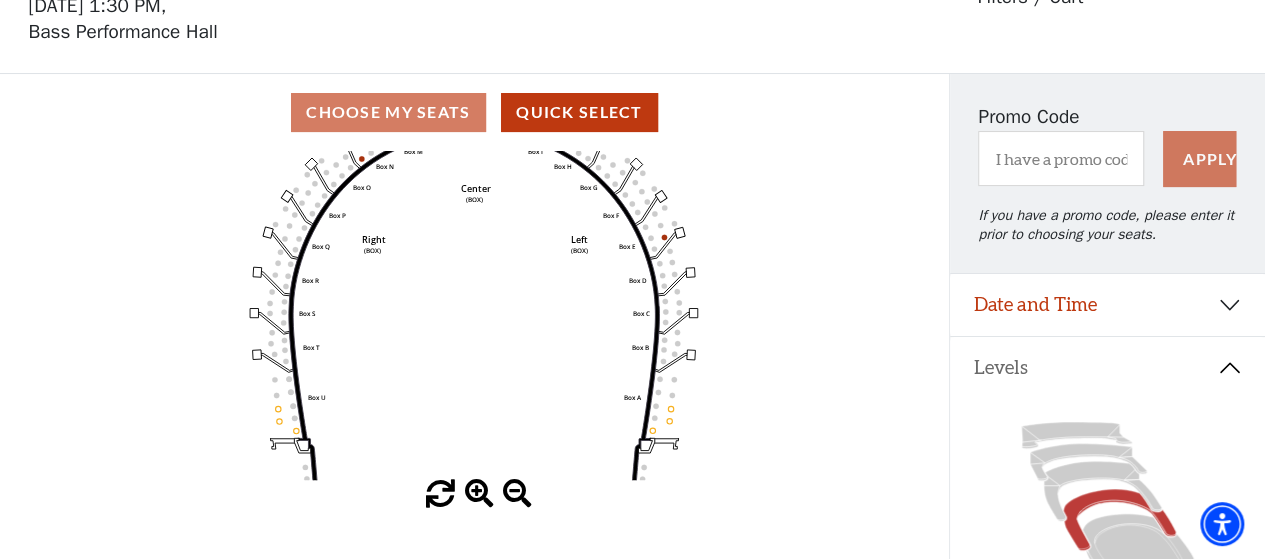 click at bounding box center [479, 494] 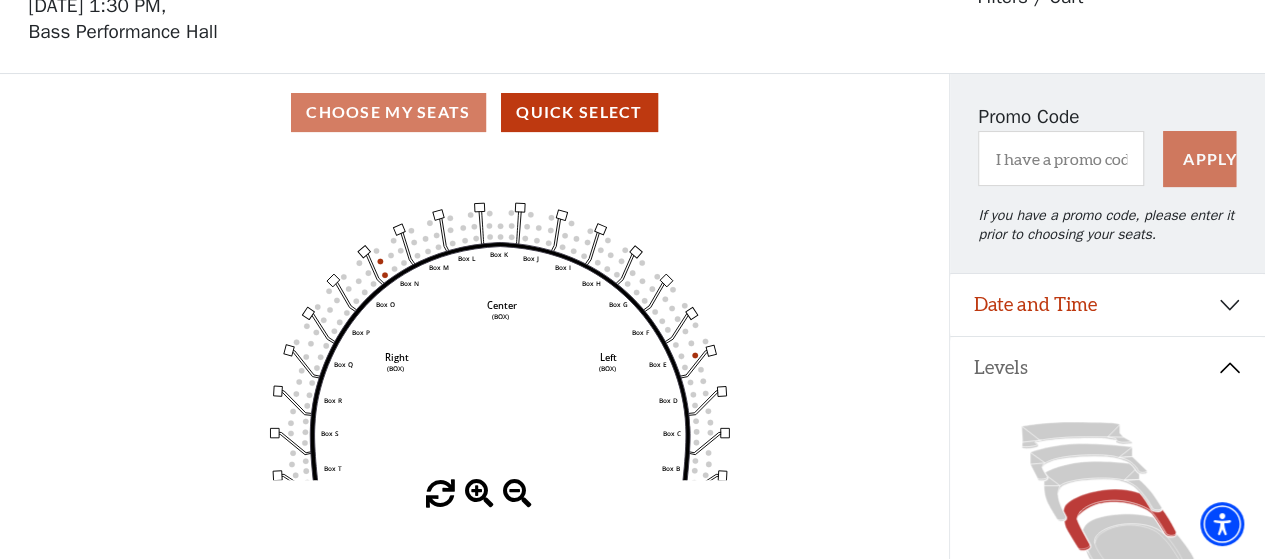 drag, startPoint x: 480, startPoint y: 280, endPoint x: 506, endPoint y: 399, distance: 121.80723 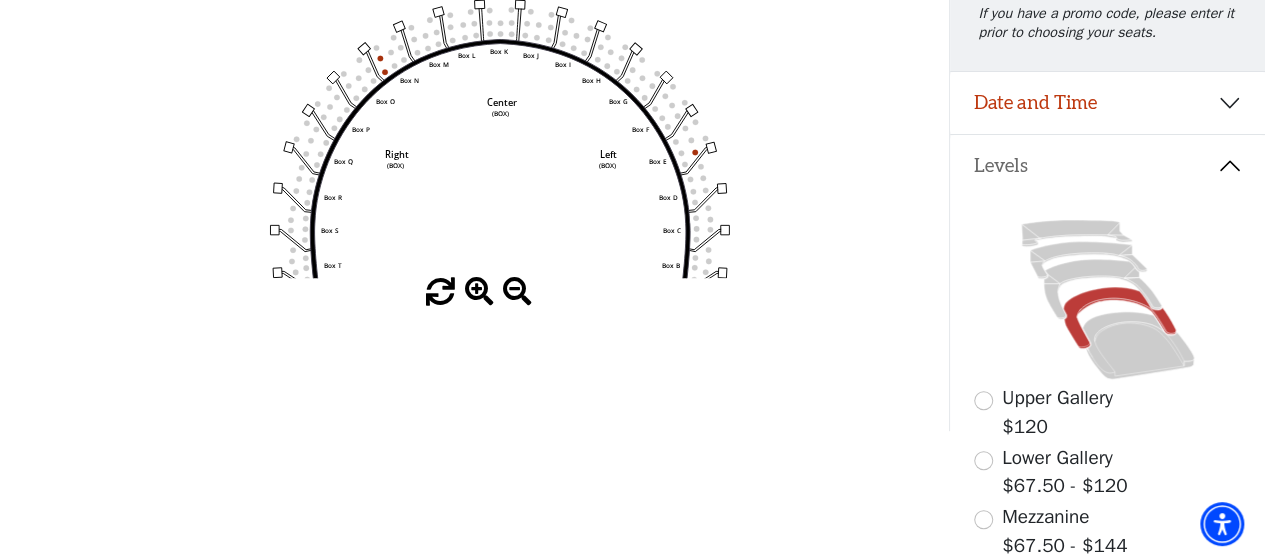 scroll, scrollTop: 400, scrollLeft: 0, axis: vertical 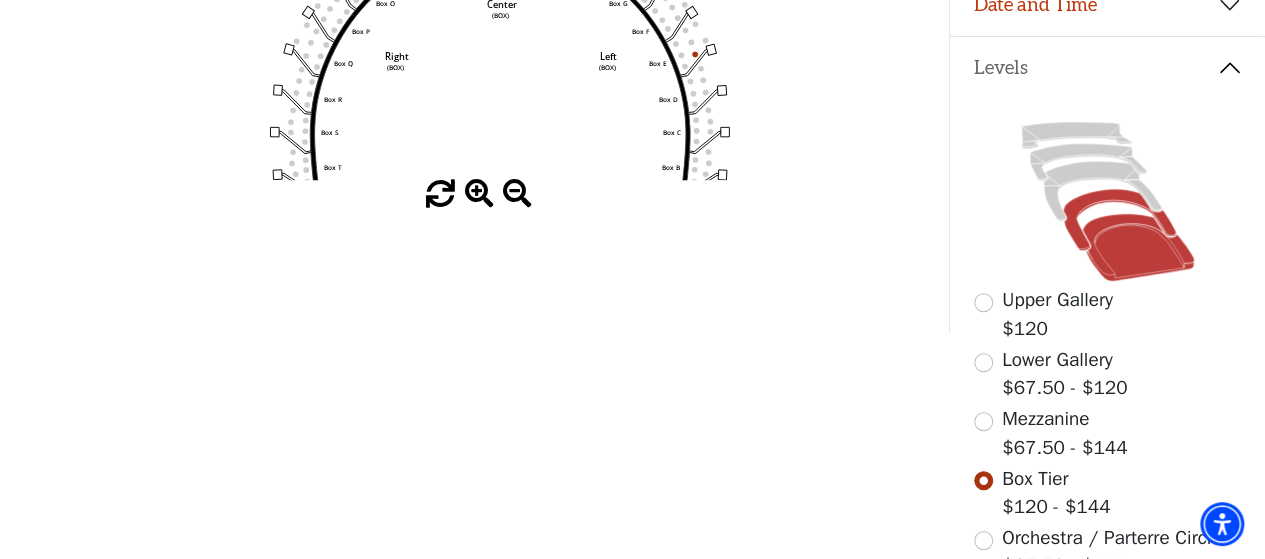 click 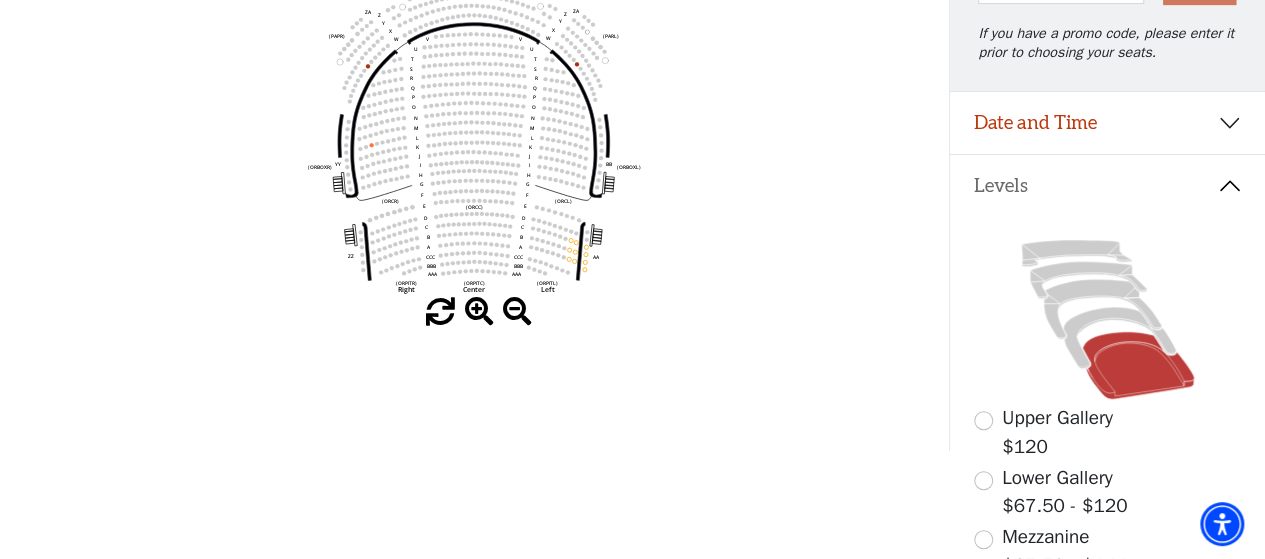 scroll, scrollTop: 161, scrollLeft: 0, axis: vertical 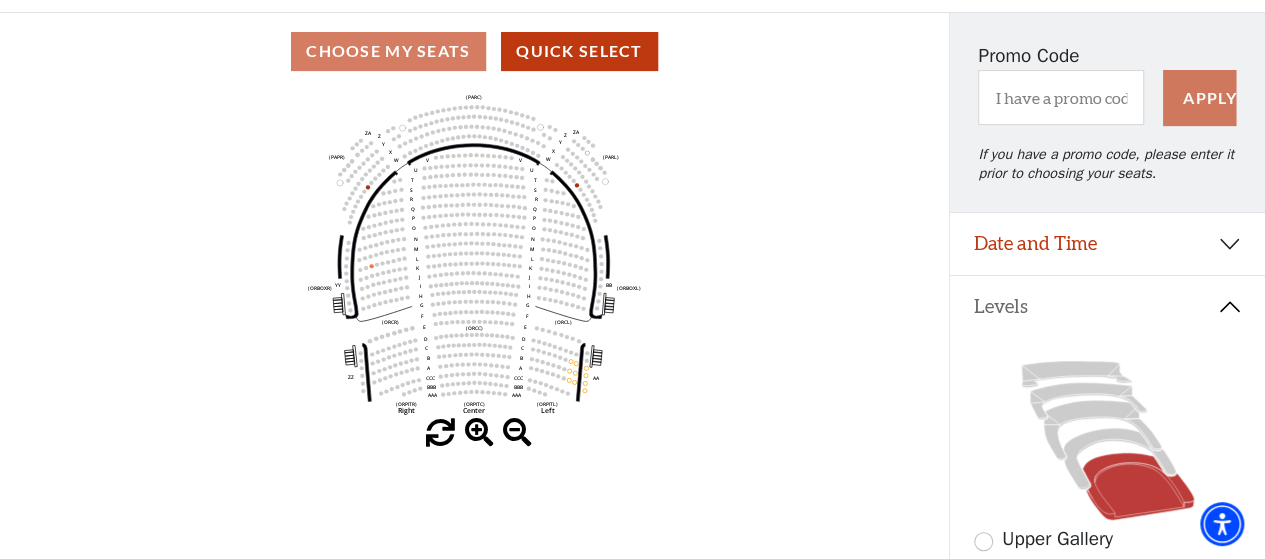 click at bounding box center (479, 433) 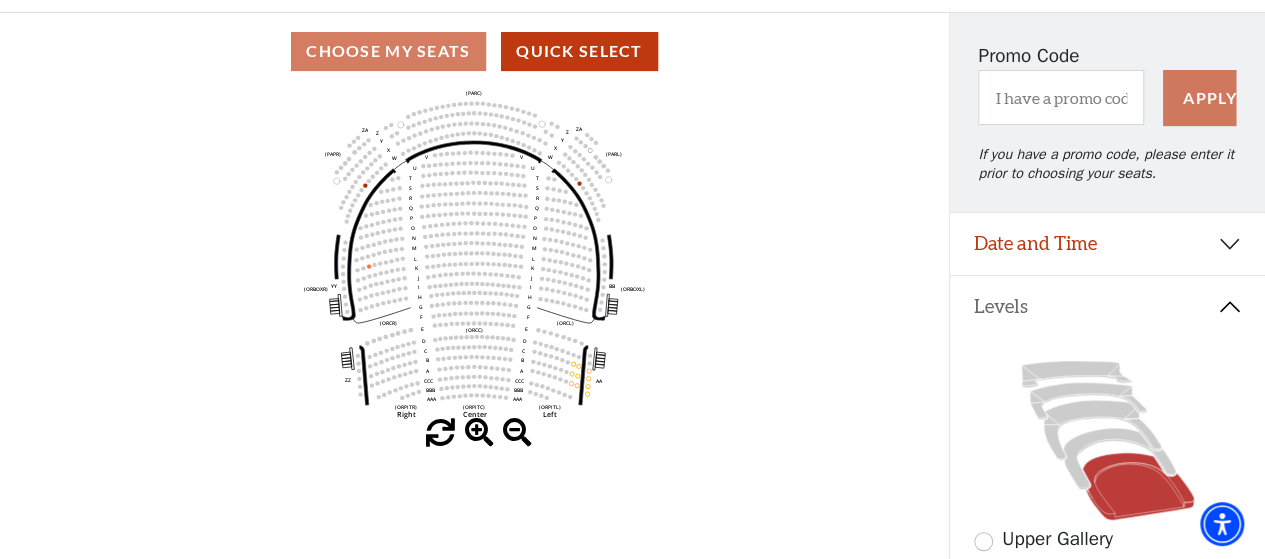 click at bounding box center (479, 433) 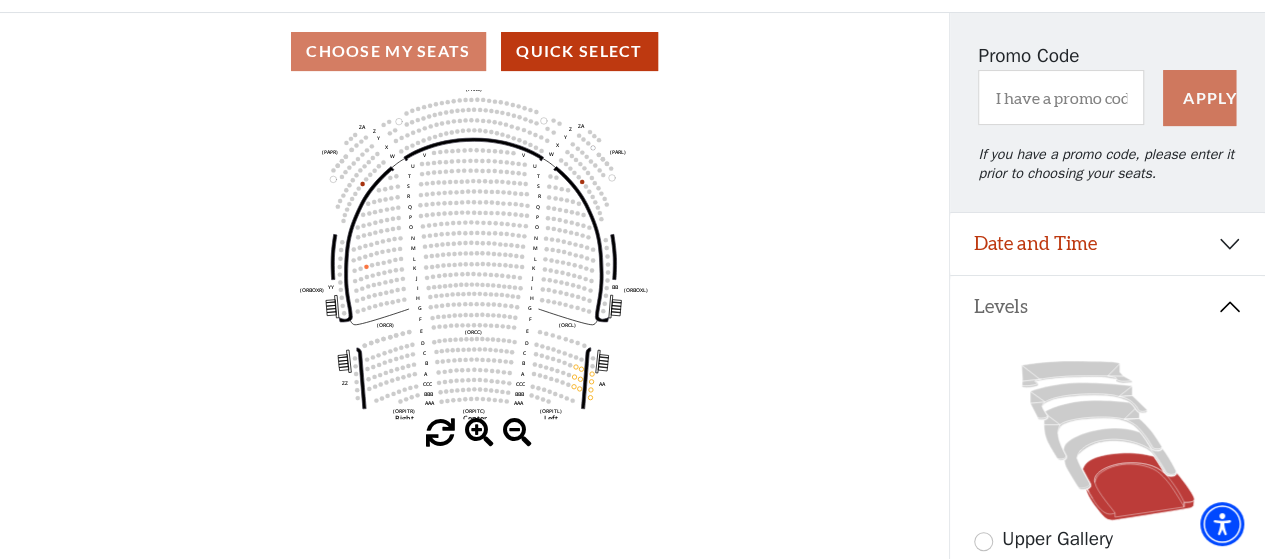 click at bounding box center (479, 433) 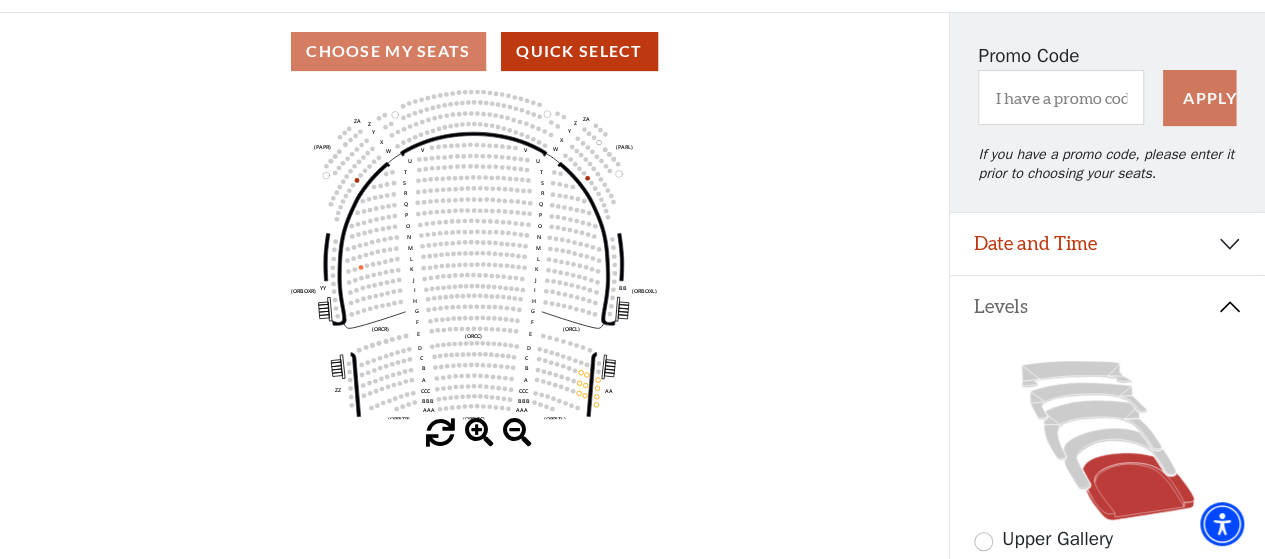 click at bounding box center (479, 433) 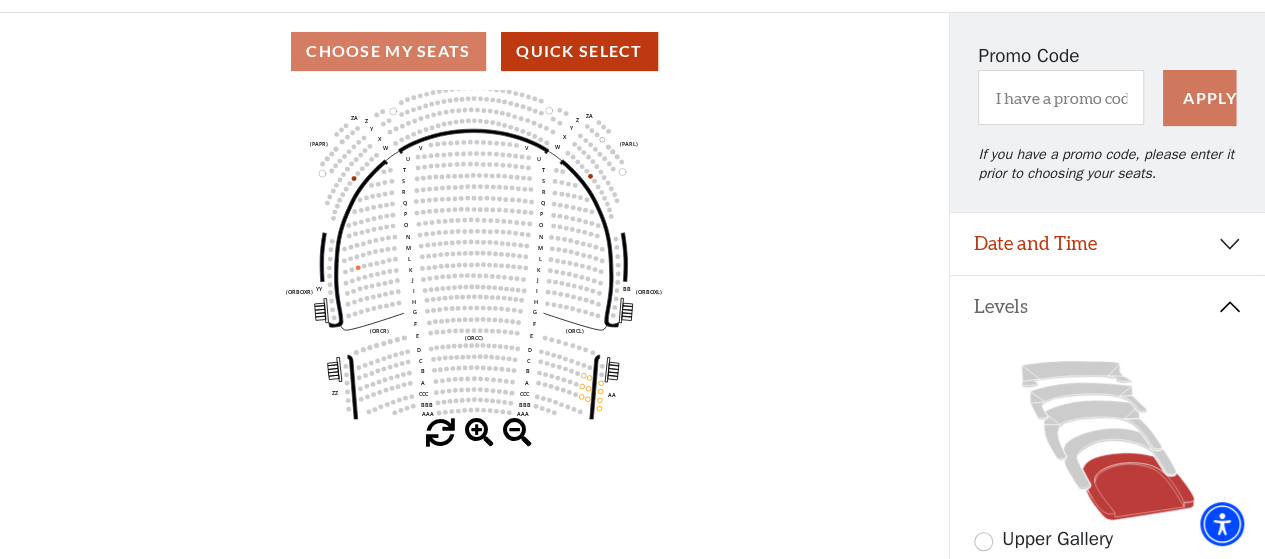 click at bounding box center (479, 433) 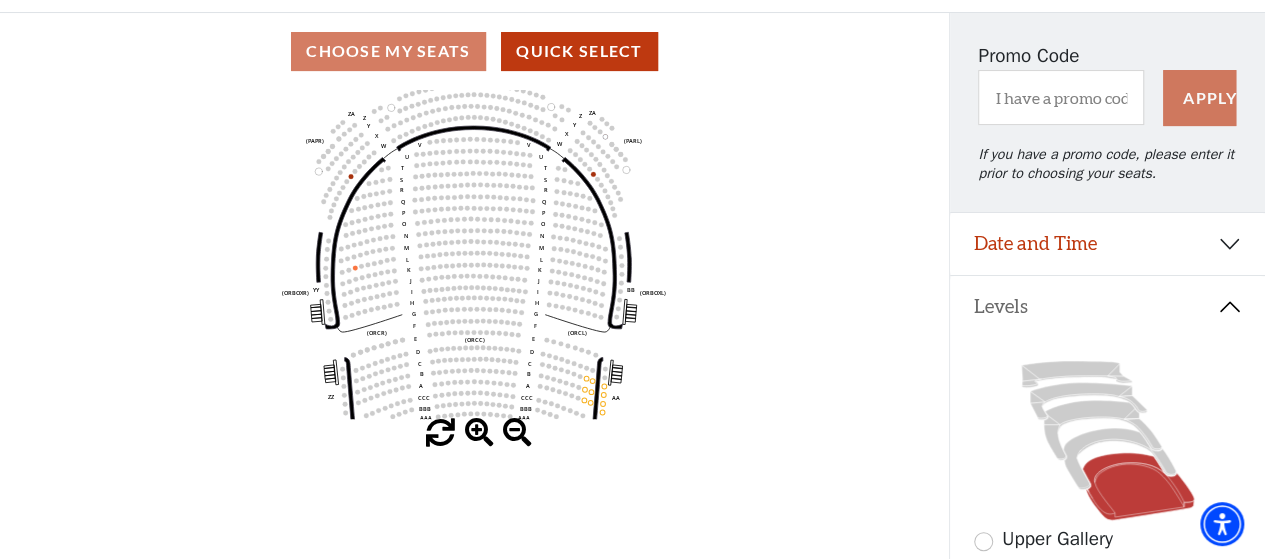 click at bounding box center (479, 433) 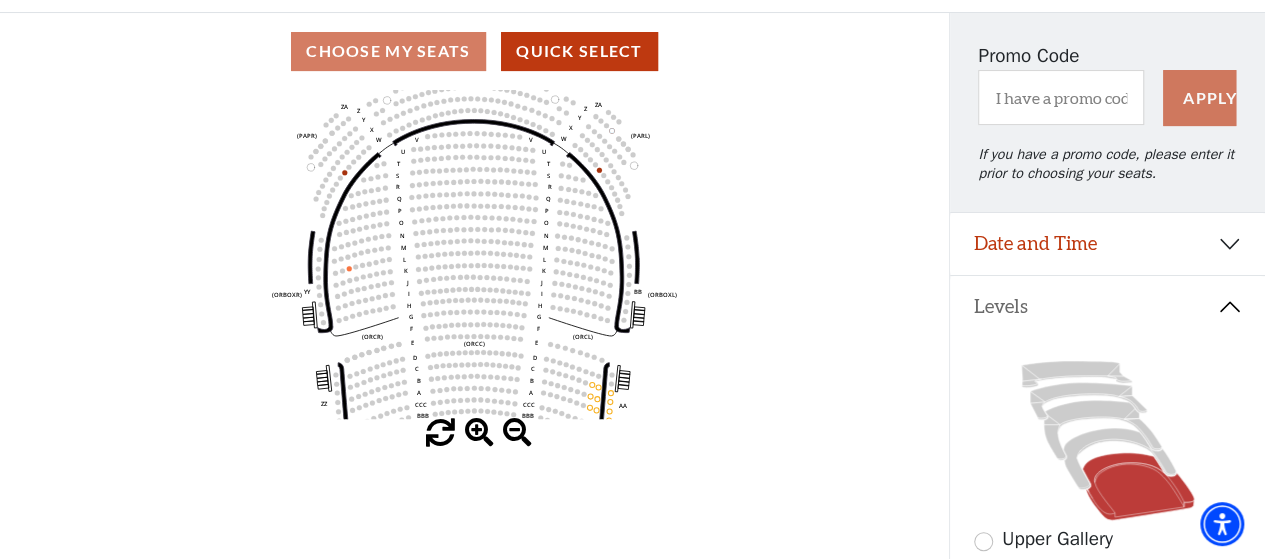click at bounding box center (479, 433) 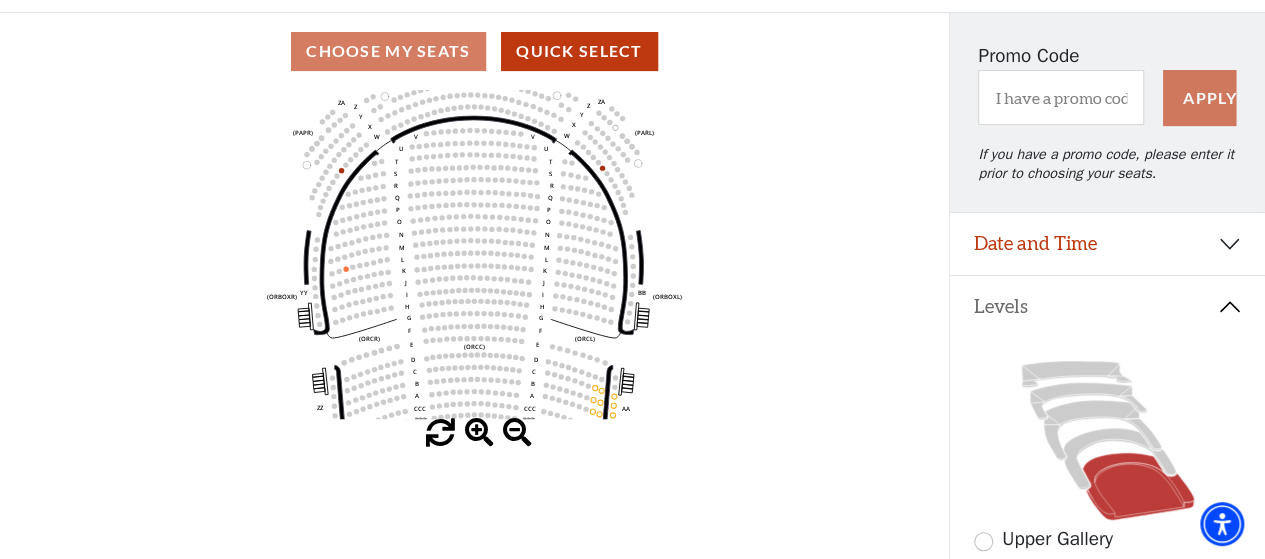 click at bounding box center (479, 433) 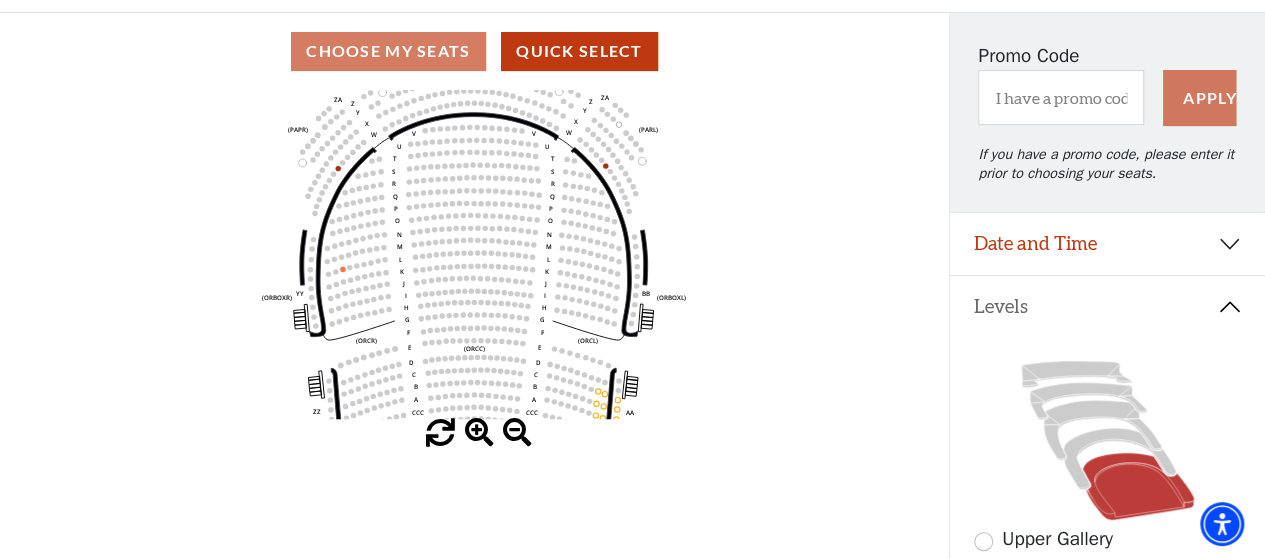 click at bounding box center (479, 433) 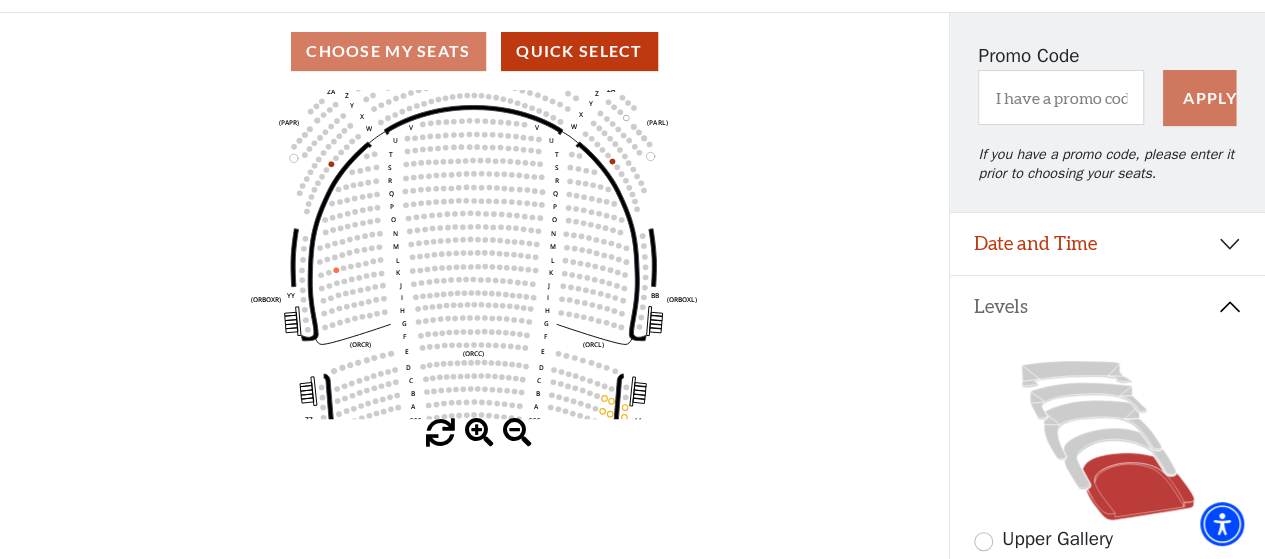 click at bounding box center [479, 433] 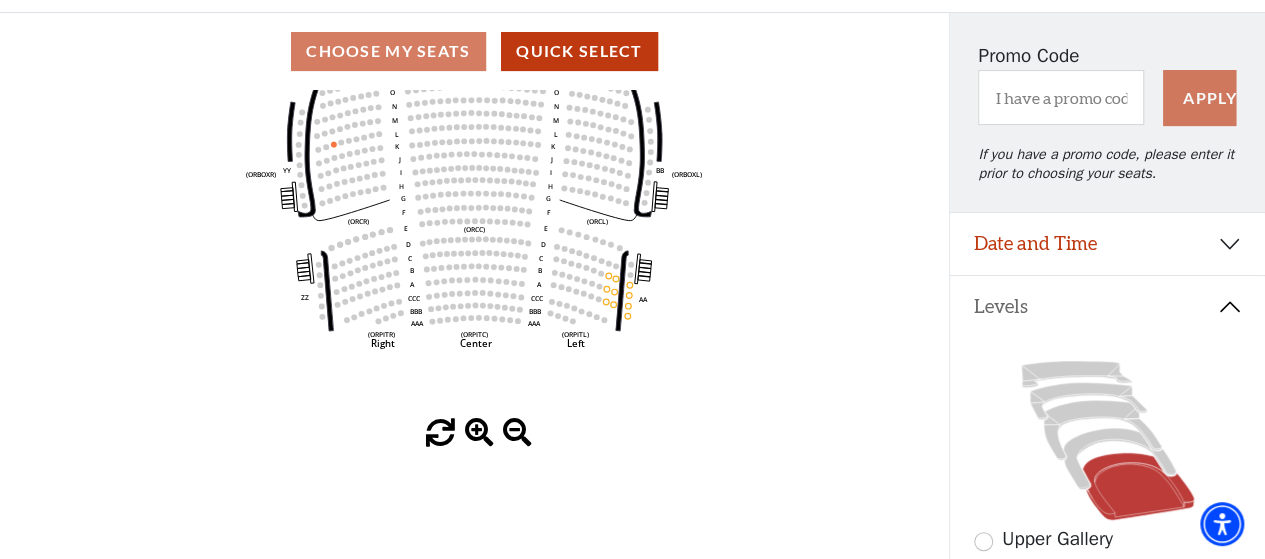 drag, startPoint x: 506, startPoint y: 379, endPoint x: 518, endPoint y: 267, distance: 112.64102 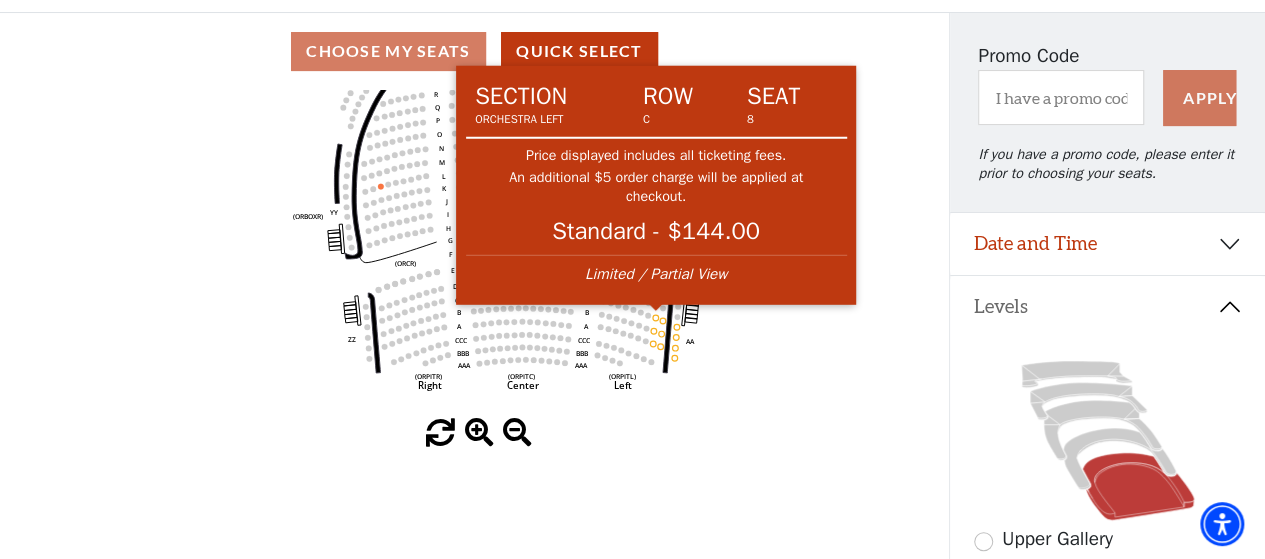 drag, startPoint x: 608, startPoint y: 273, endPoint x: 656, endPoint y: 315, distance: 63.780876 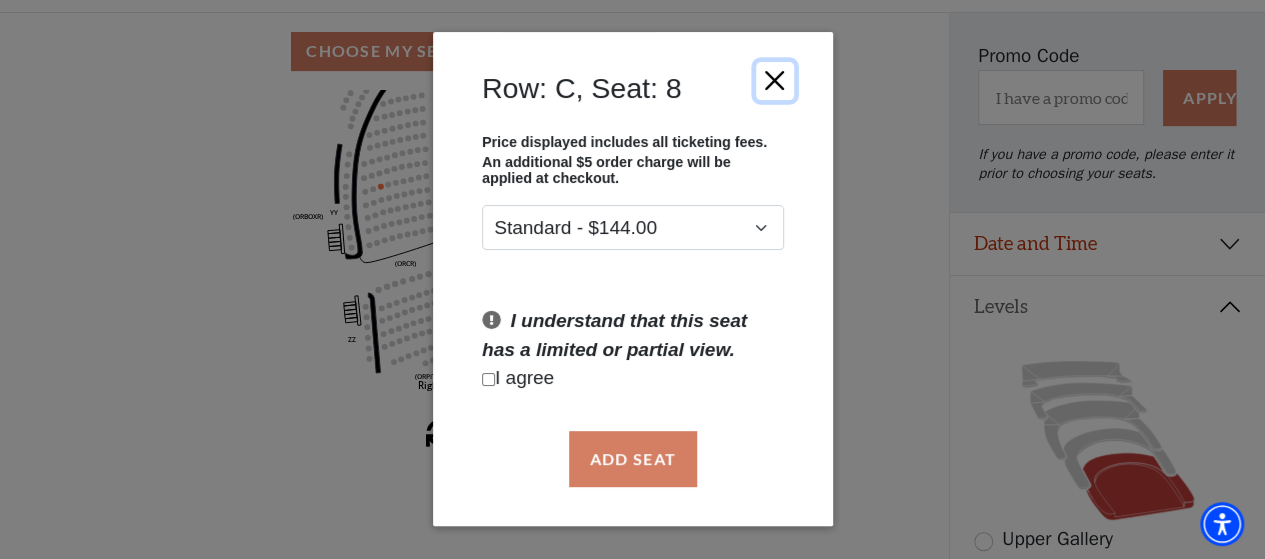 click at bounding box center (774, 81) 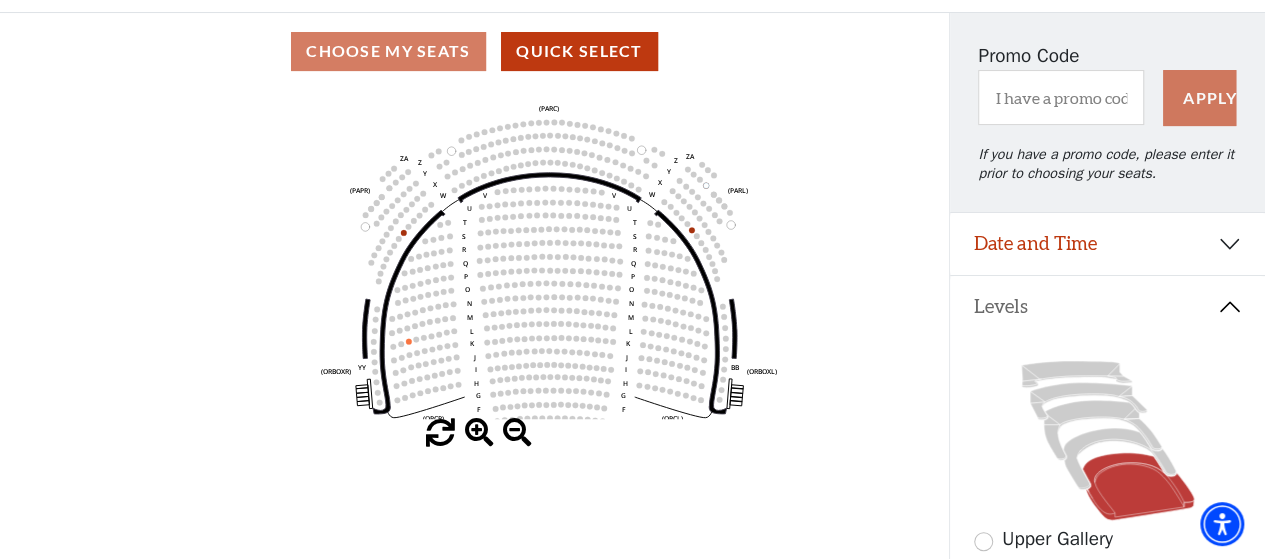 drag, startPoint x: 531, startPoint y: 256, endPoint x: 560, endPoint y: 412, distance: 158.67262 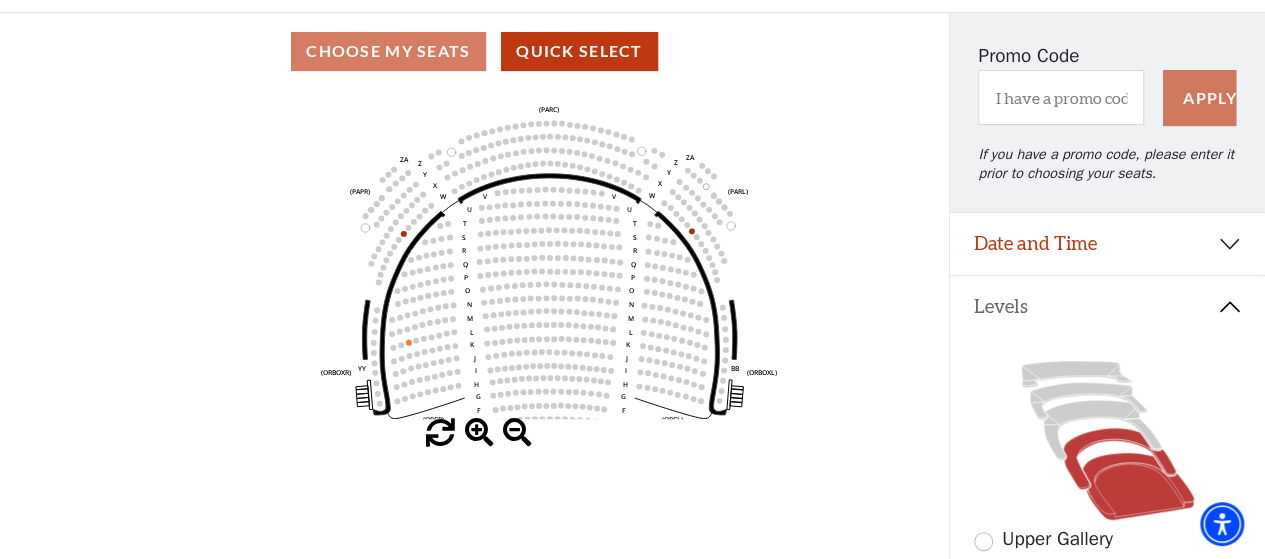 click 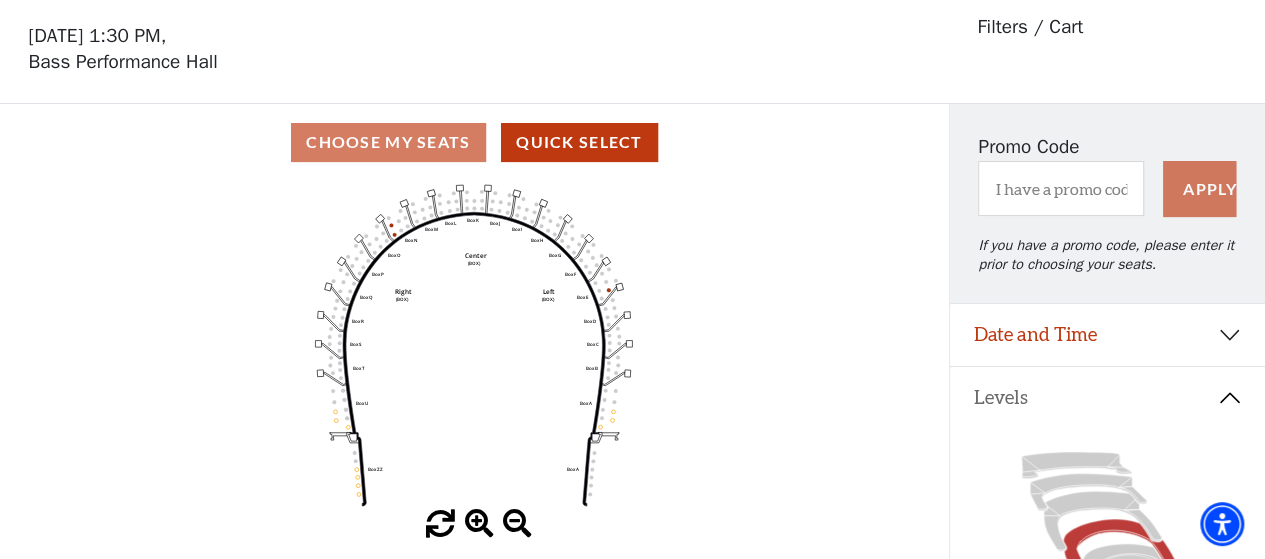 scroll, scrollTop: 100, scrollLeft: 0, axis: vertical 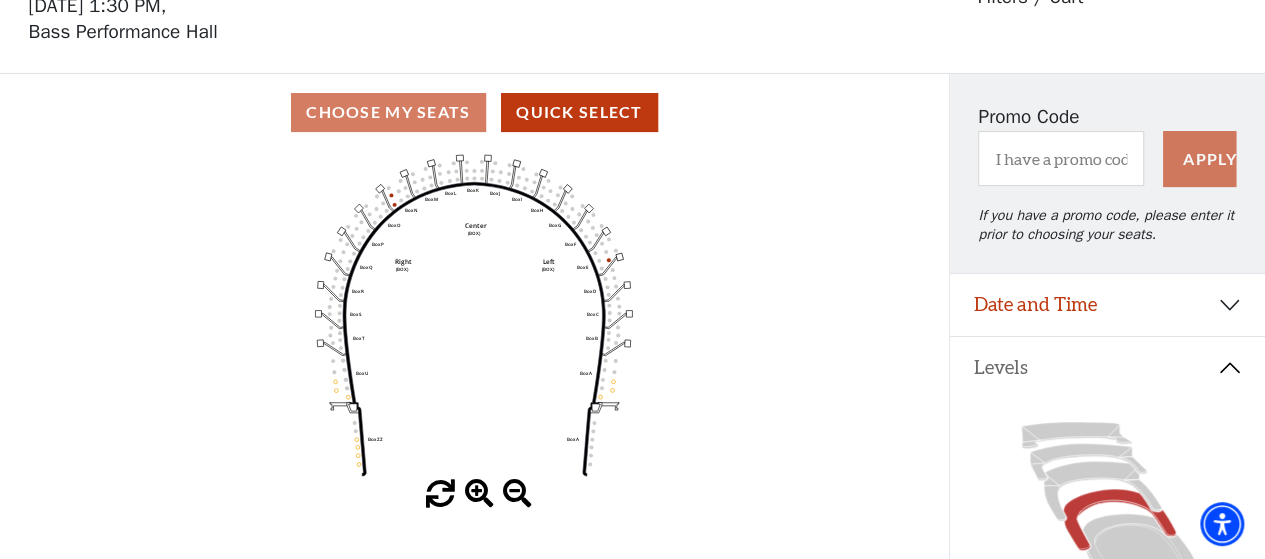 click on "Choose My Seats
Quick Select" at bounding box center (474, 112) 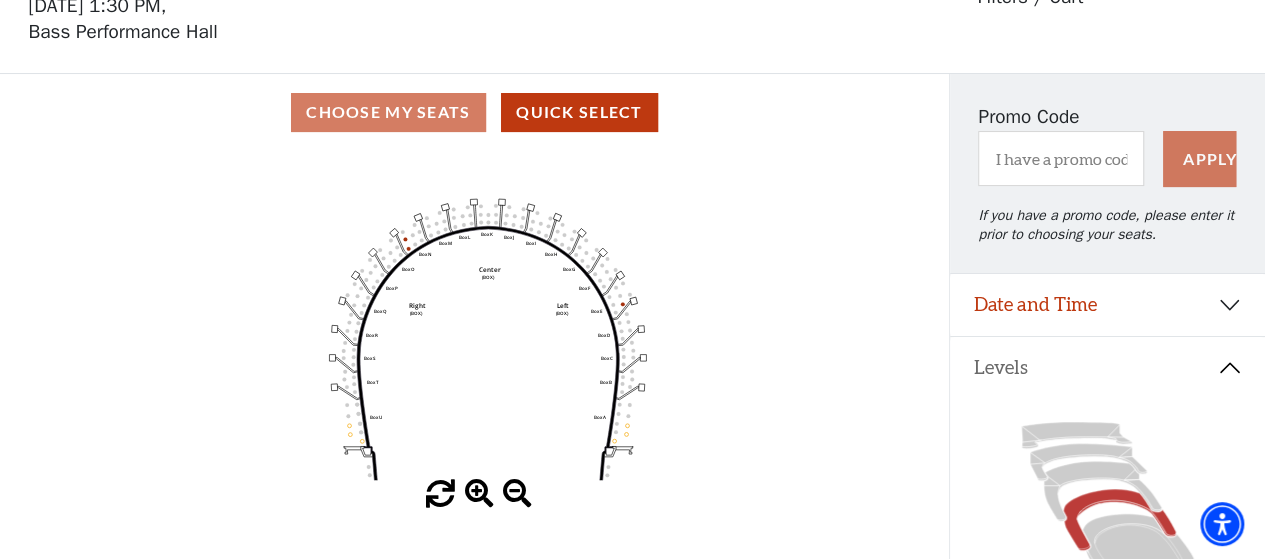 drag, startPoint x: 766, startPoint y: 309, endPoint x: 782, endPoint y: 359, distance: 52.49762 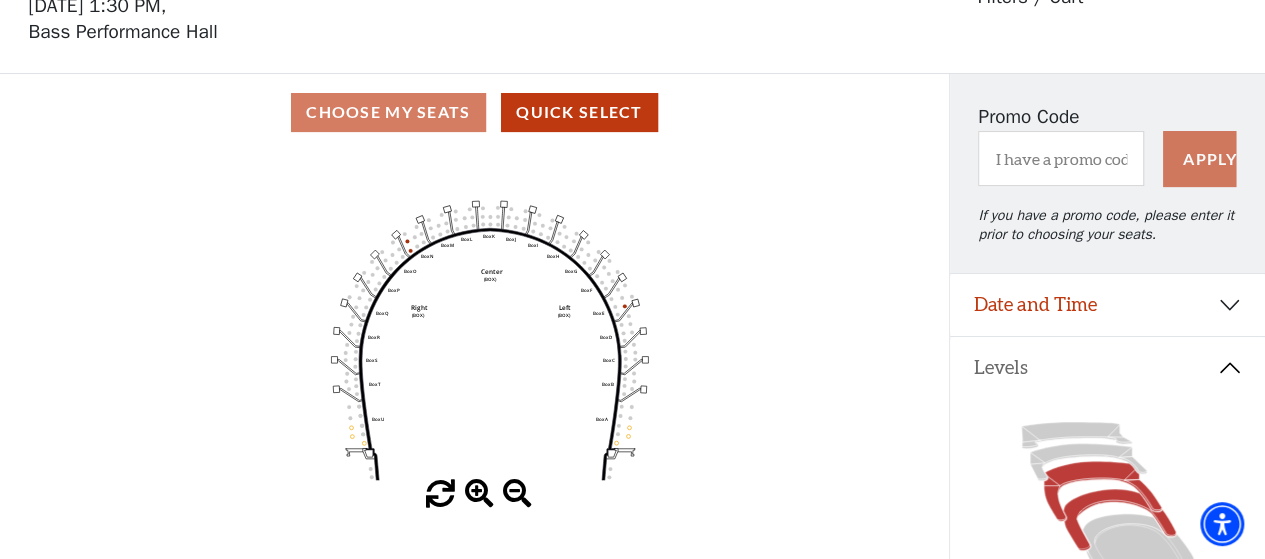 click 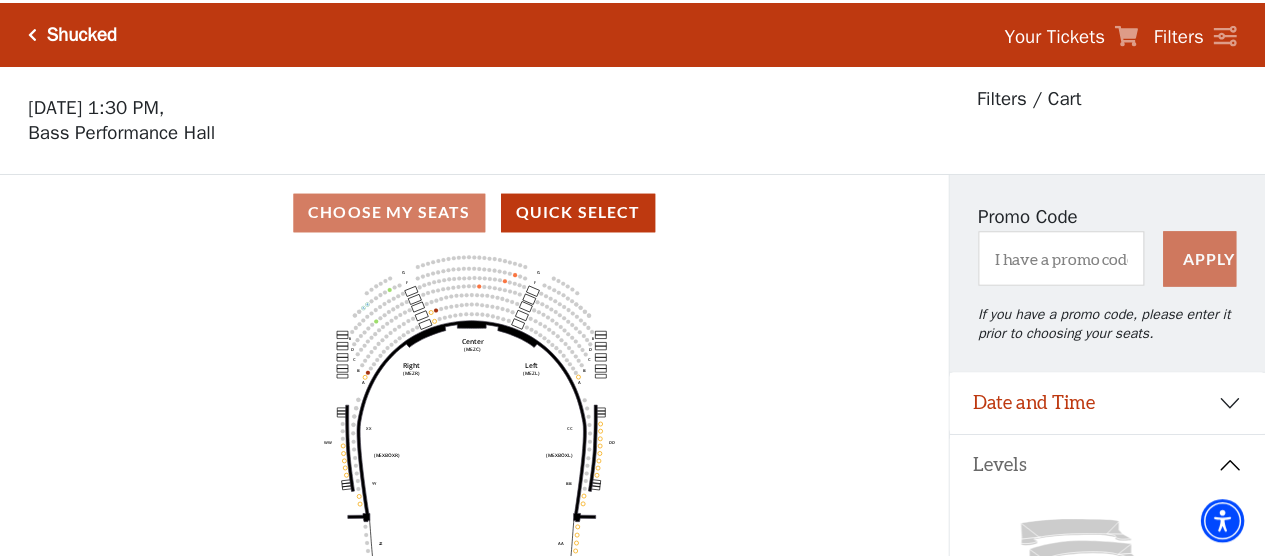 scroll, scrollTop: 92, scrollLeft: 0, axis: vertical 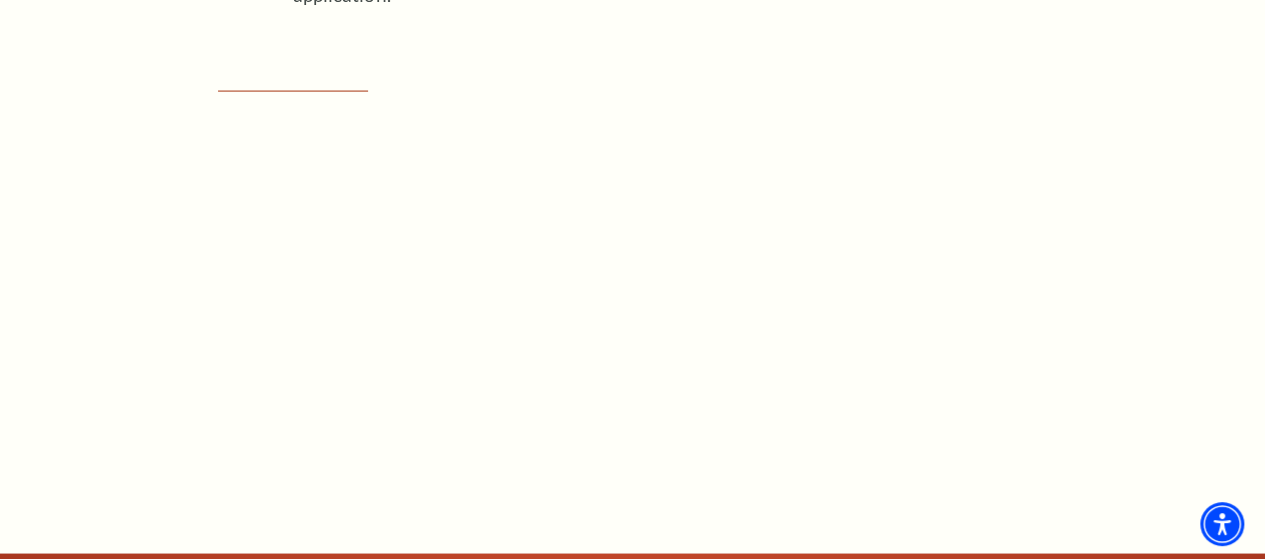 click on "Connect with us on
Tickets & Events  /  A Beautiful Noise
Overview
[DATE] - [DATE]
THE UNTOLD TRUE STORY OF A BROOKLYN KID WHO BECAME A CHART-BUSTING, SHOW-STOPPING, AWARD-WINNING [DEMOGRAPHIC_DATA] ICON
Created in collaboration with [PERSON_NAME] himself,  A BEAUTIFUL NOISE
Like  Jersey Boys  and  Beautiful: The [PERSON_NAME] Musical  before it,  A BEAUTIFUL NOISE: THE [PERSON_NAME] MUSICAL
Special rates  available for groups of 10+.
GalaPro technology will be utilized to provide closed captioning at this performance.   Click here" at bounding box center (632, 796) 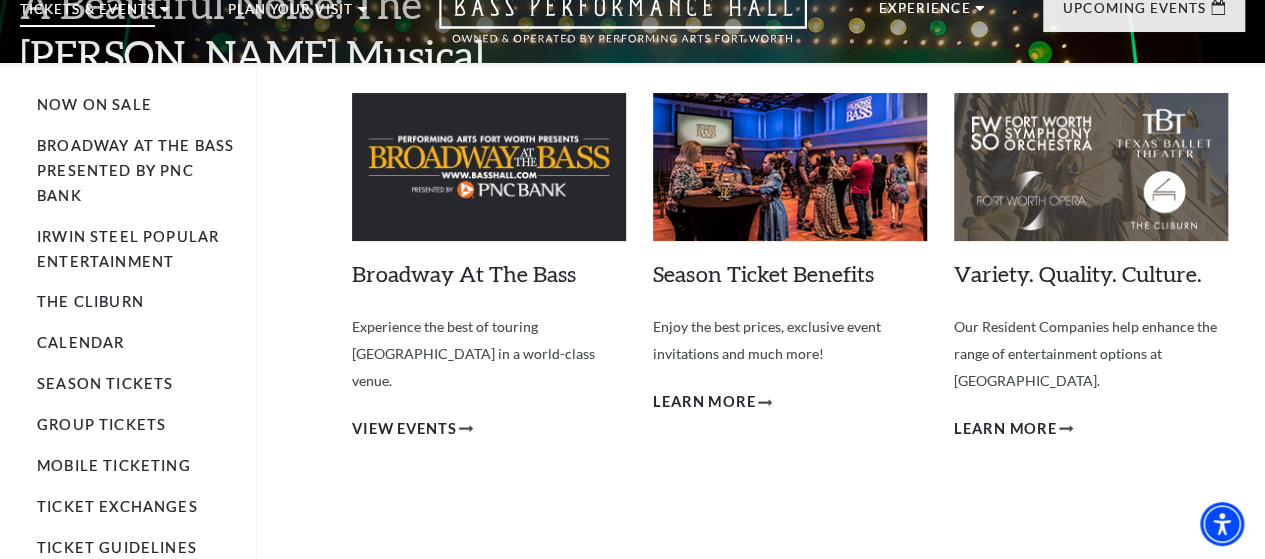 scroll, scrollTop: 0, scrollLeft: 0, axis: both 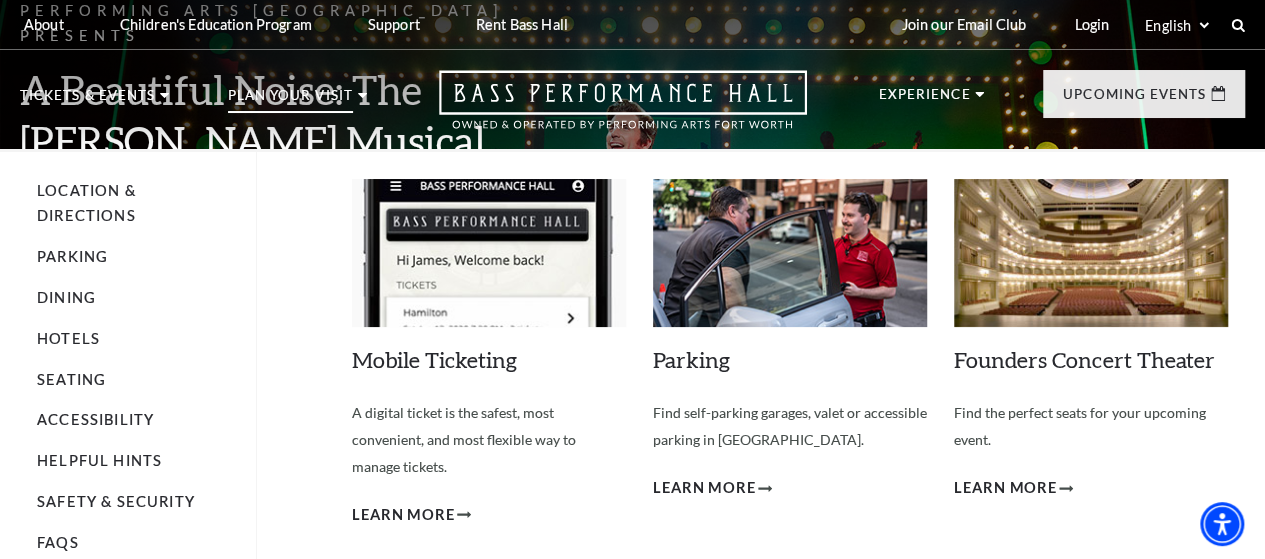 click on "Plan Your Visit" at bounding box center (290, 101) 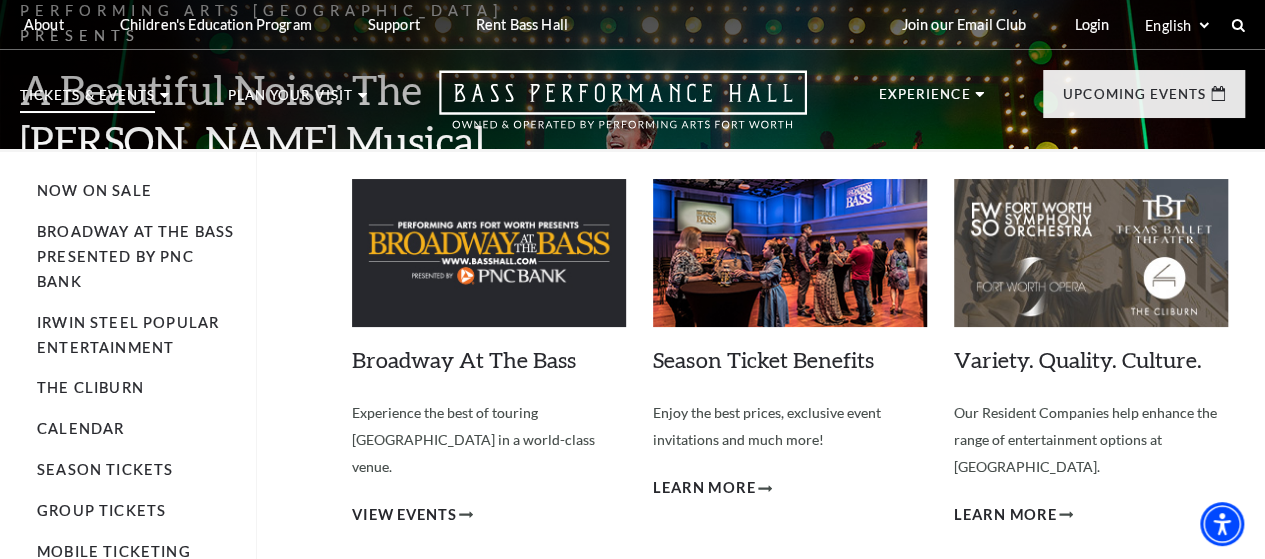 click 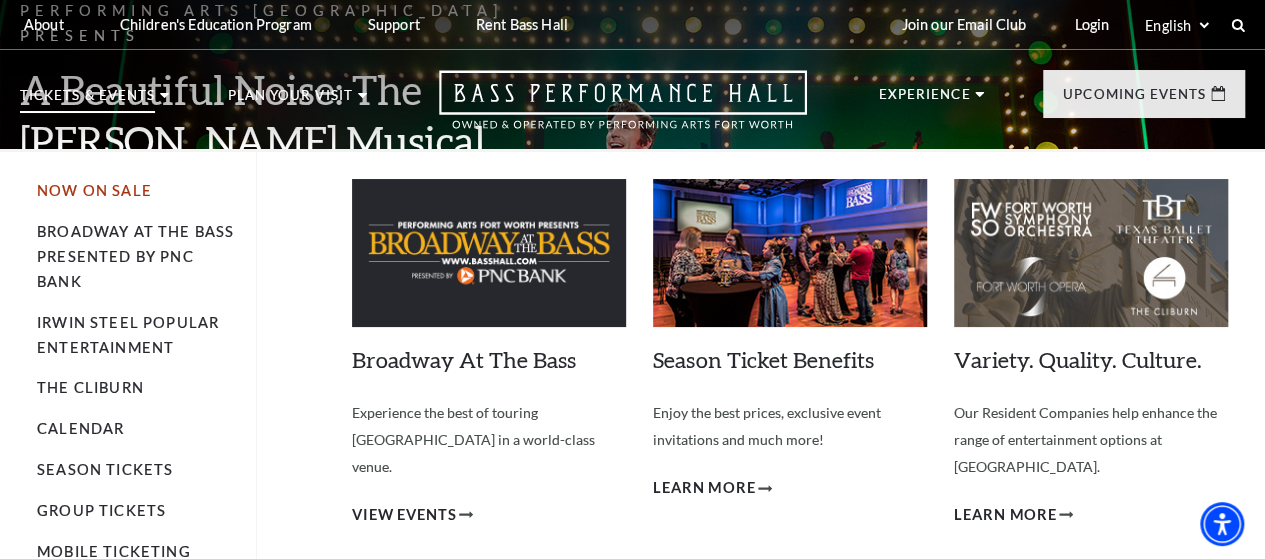 click on "Now On Sale" at bounding box center (94, 190) 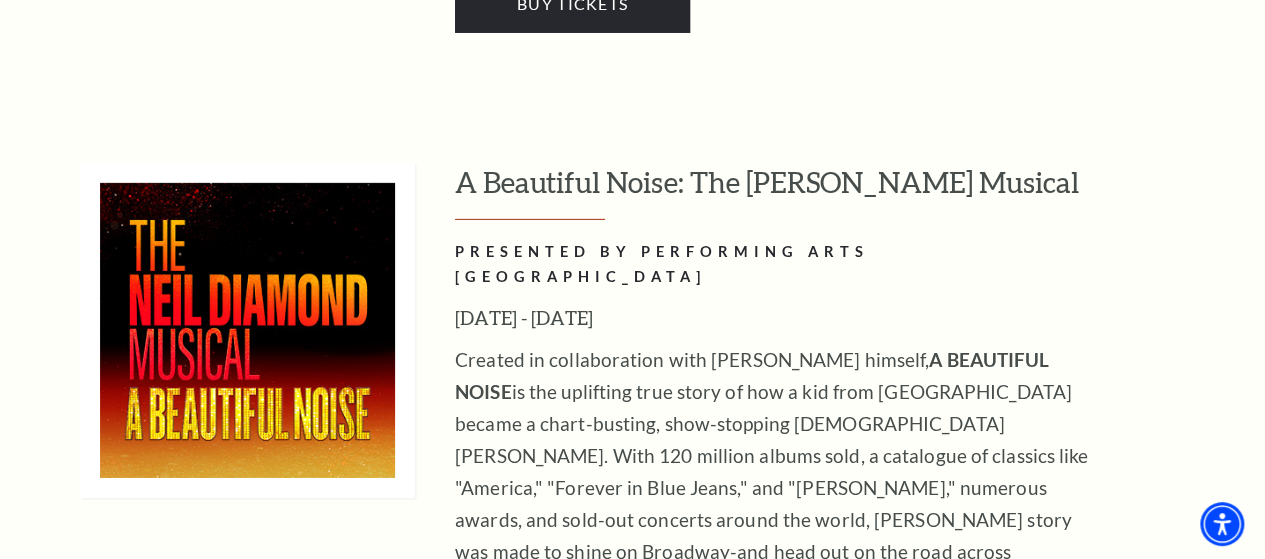 scroll, scrollTop: 6900, scrollLeft: 0, axis: vertical 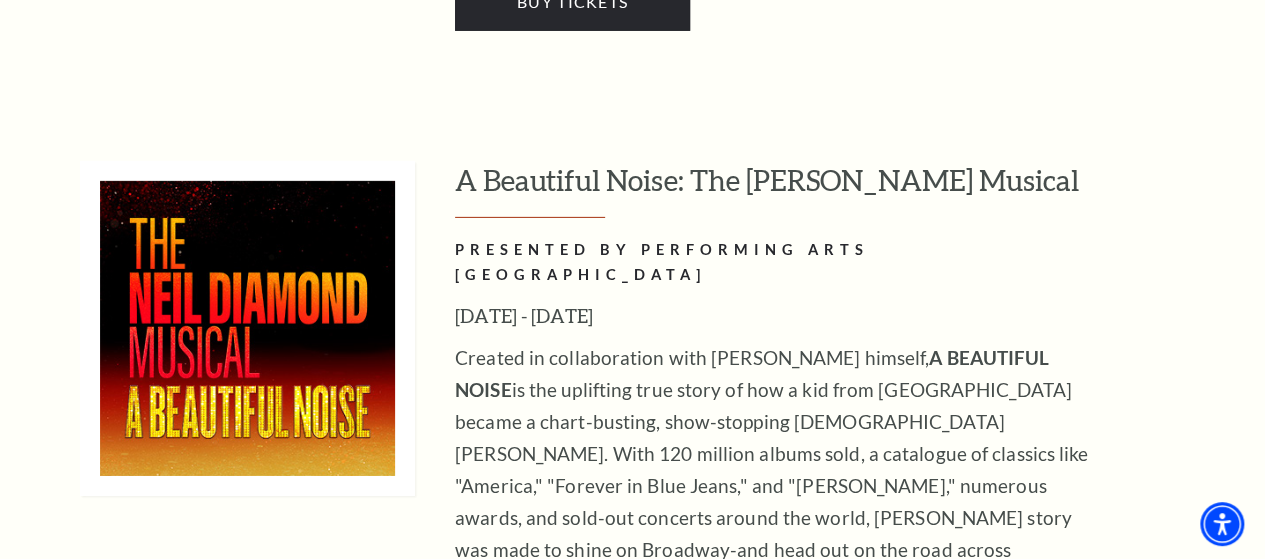 click on "Buy Tickets" at bounding box center [572, 759] 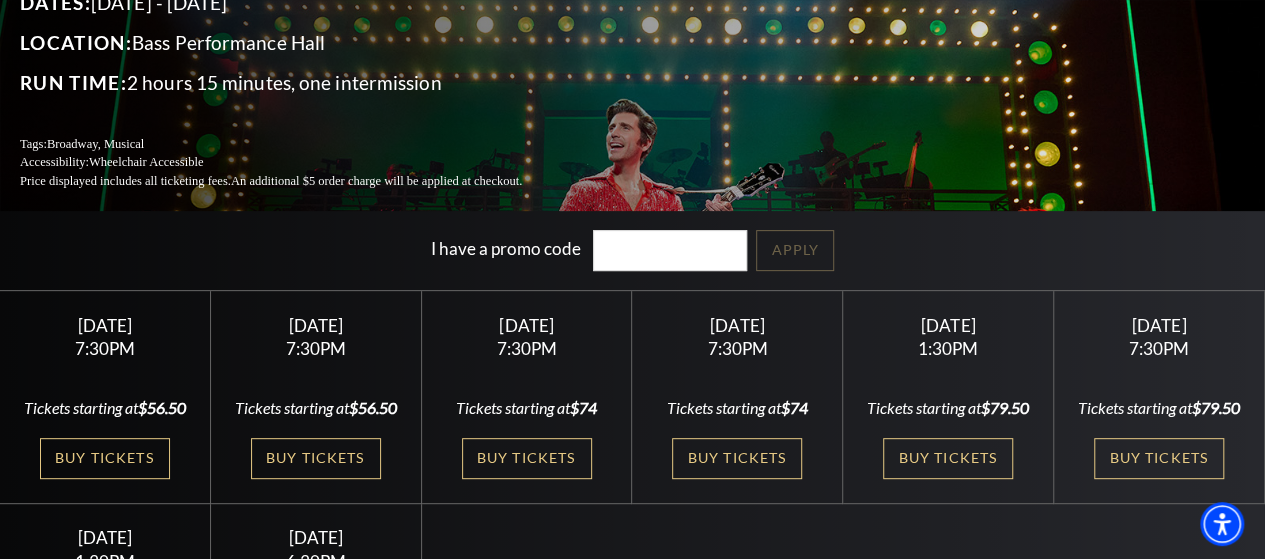 scroll, scrollTop: 300, scrollLeft: 0, axis: vertical 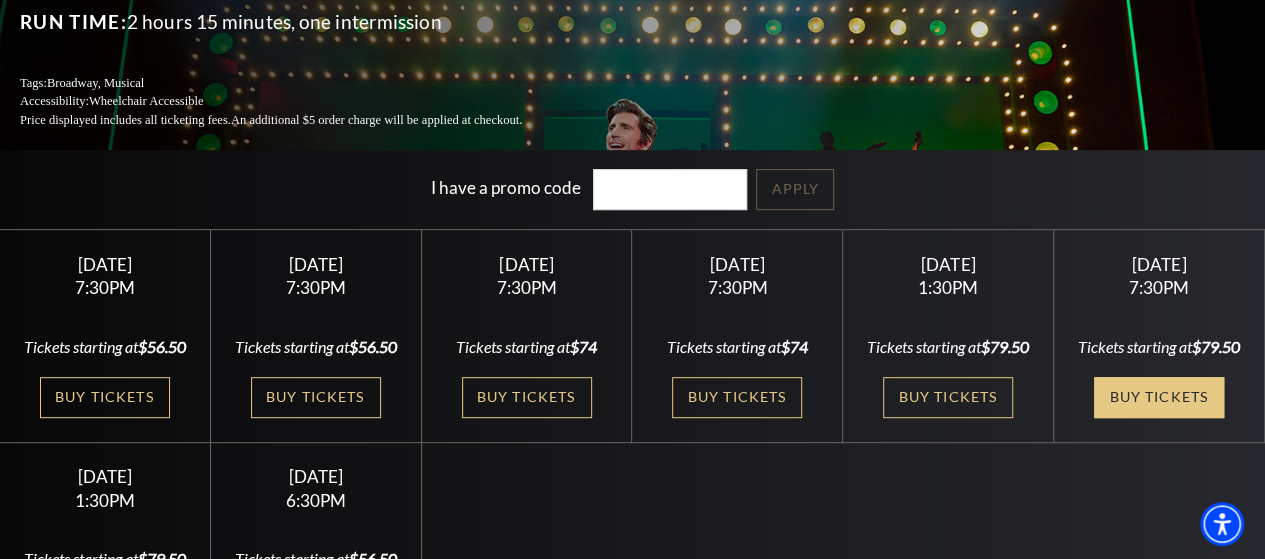 click on "Buy Tickets" at bounding box center (1159, 397) 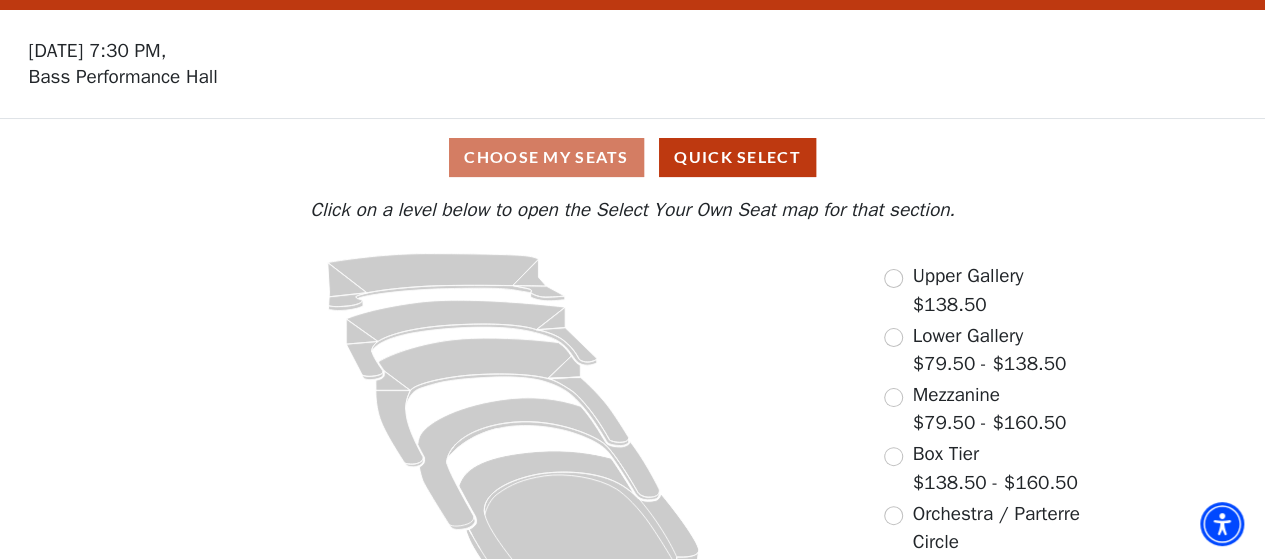 scroll, scrollTop: 100, scrollLeft: 0, axis: vertical 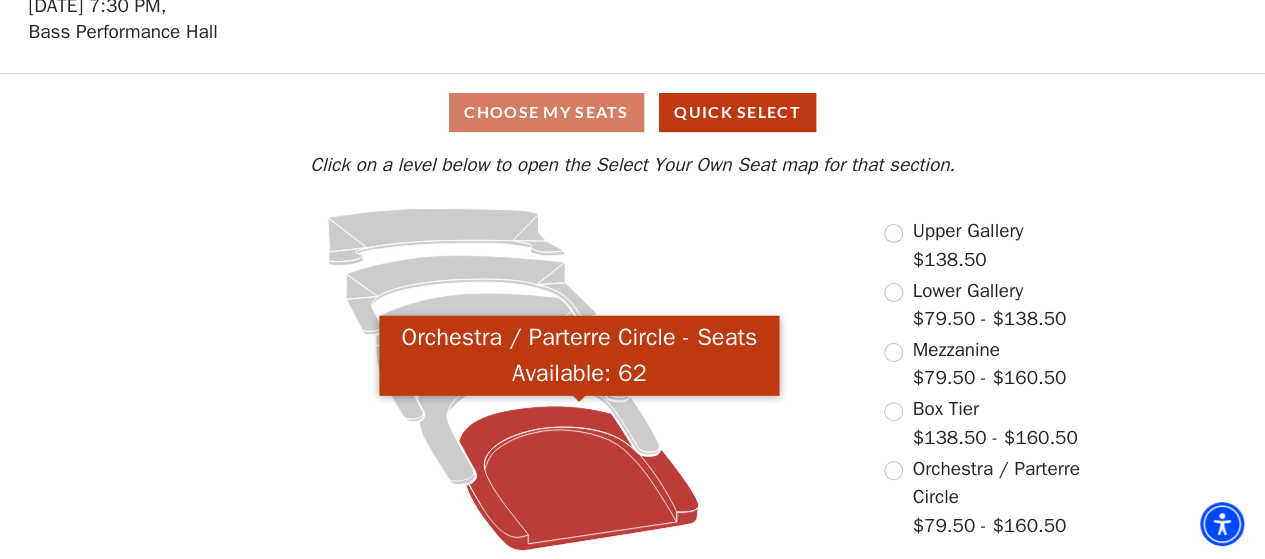 click 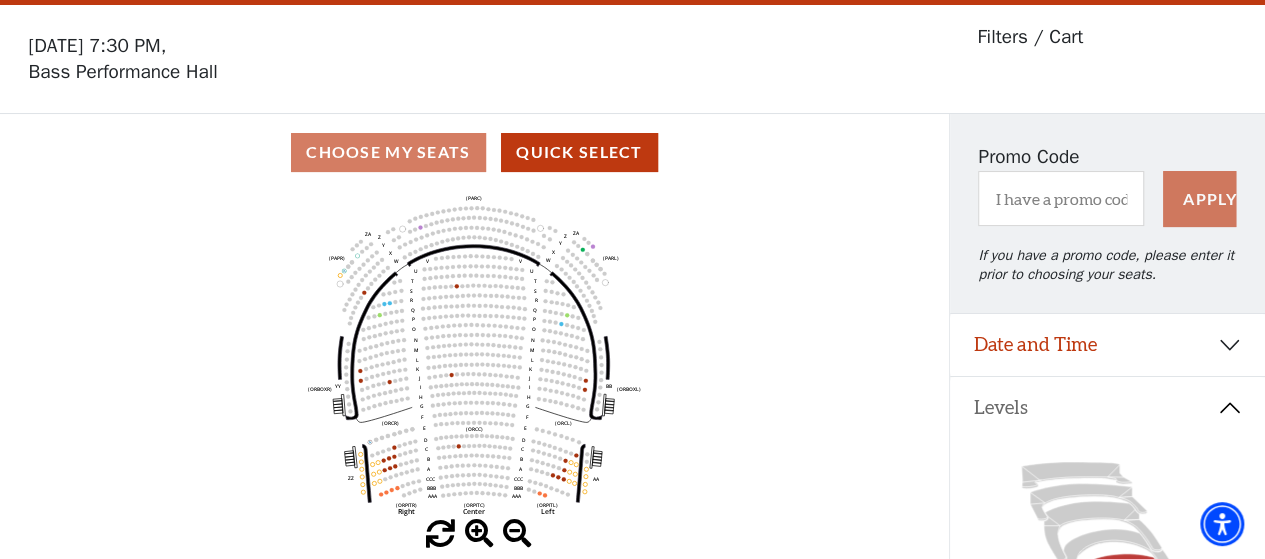 scroll, scrollTop: 92, scrollLeft: 0, axis: vertical 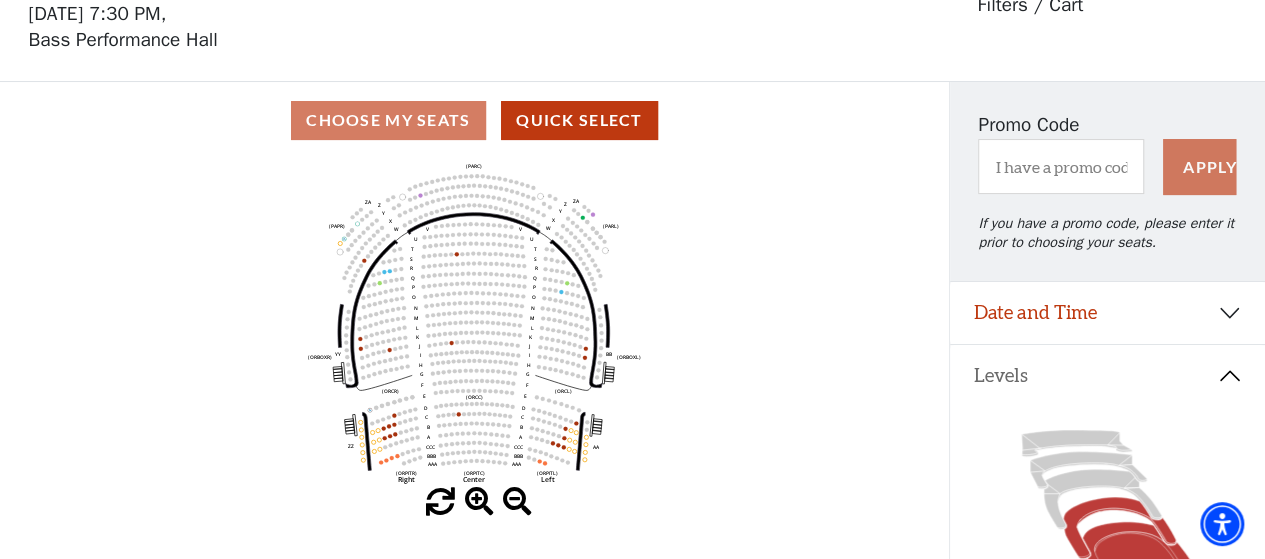 click 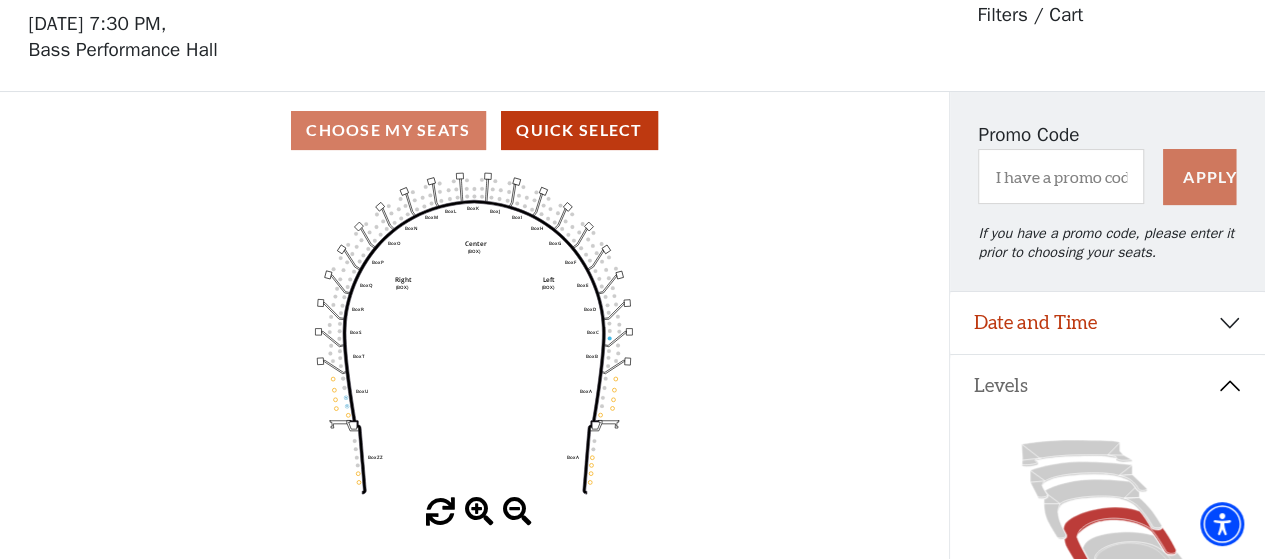 scroll, scrollTop: 92, scrollLeft: 0, axis: vertical 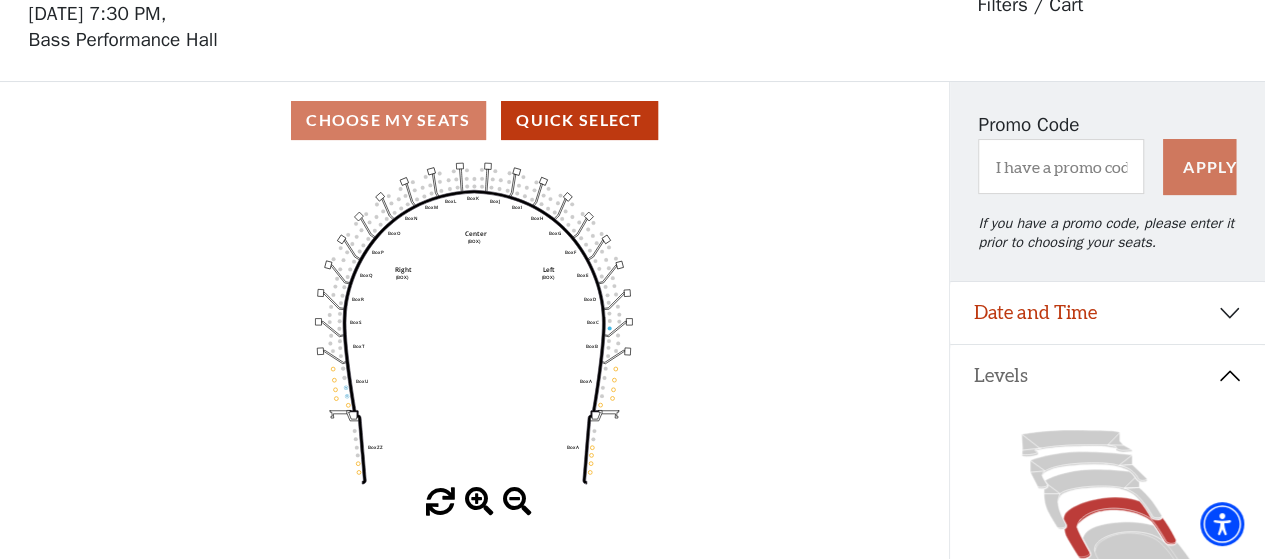 click at bounding box center [479, 502] 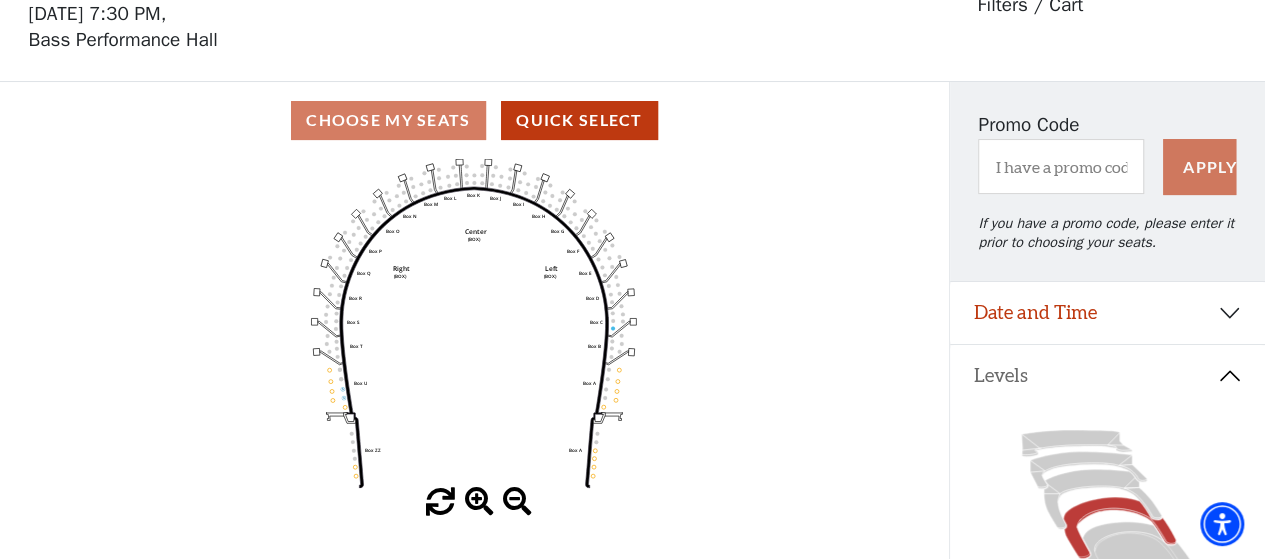 click at bounding box center (479, 502) 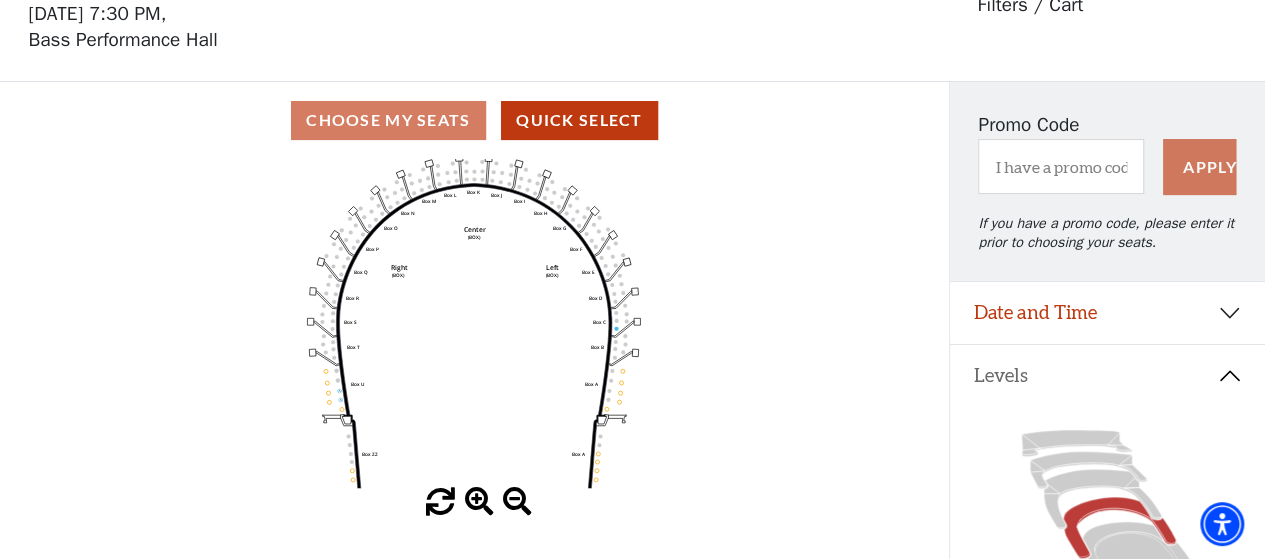 click at bounding box center [479, 502] 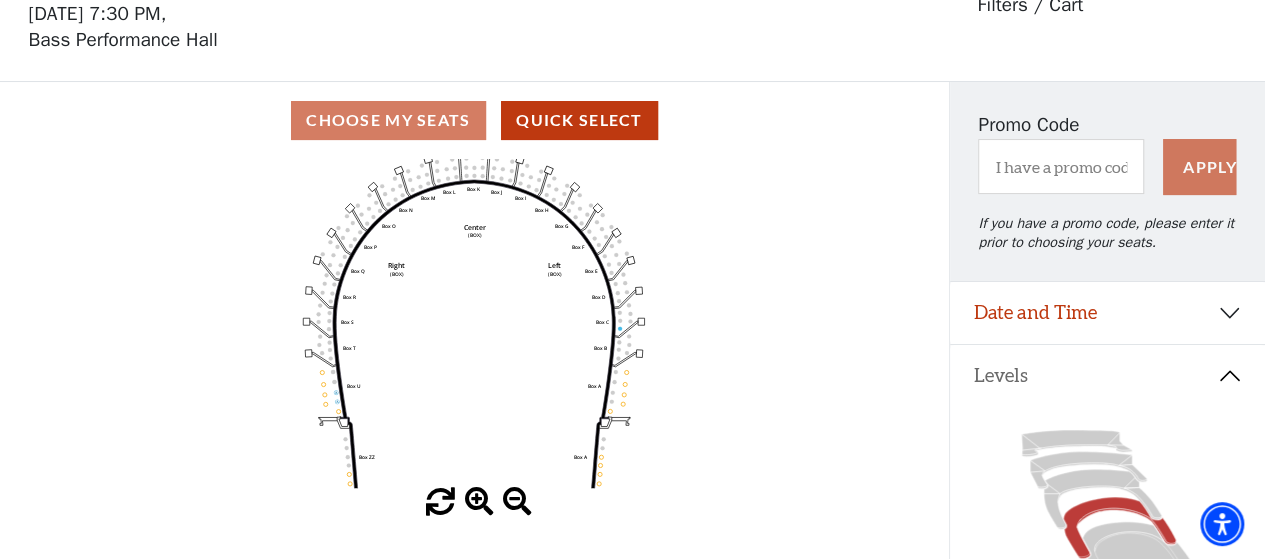 click at bounding box center (479, 502) 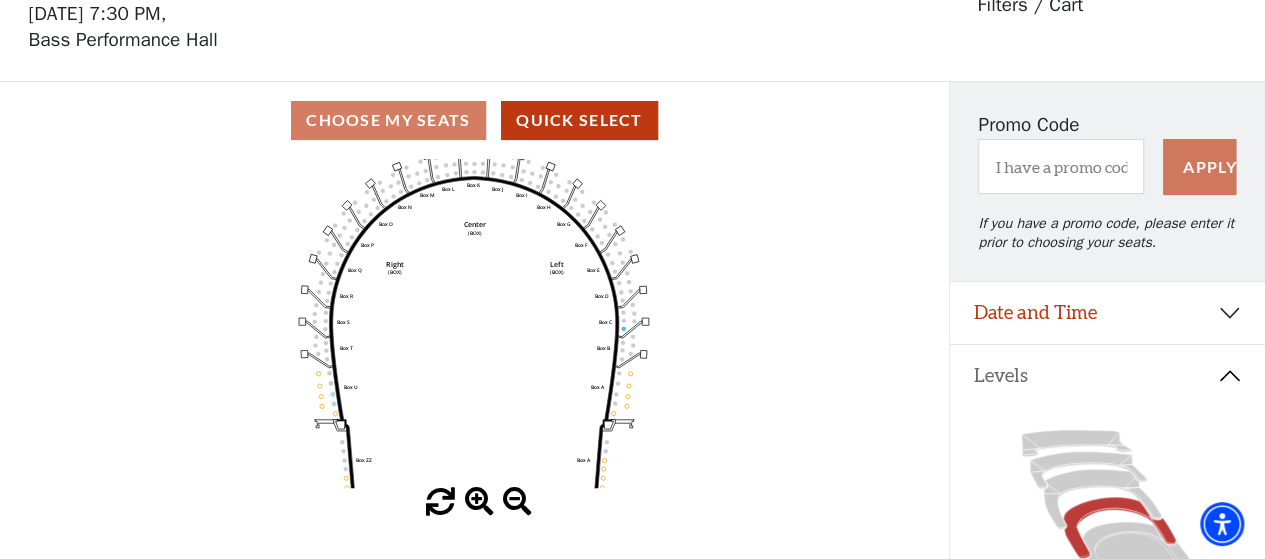 click at bounding box center [479, 502] 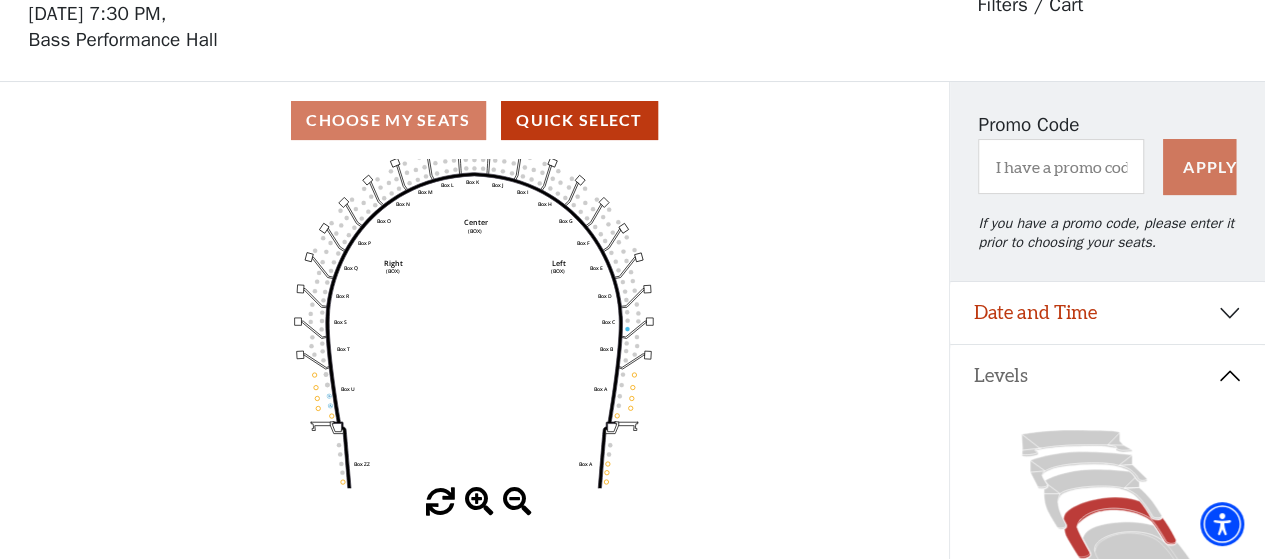 click at bounding box center (479, 502) 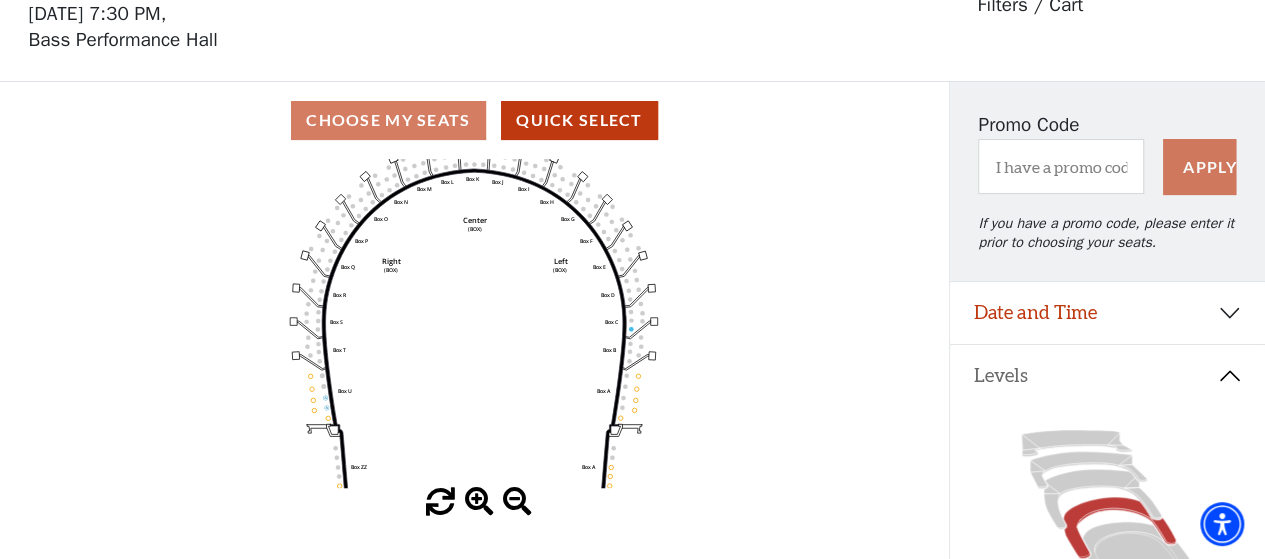 click at bounding box center (479, 502) 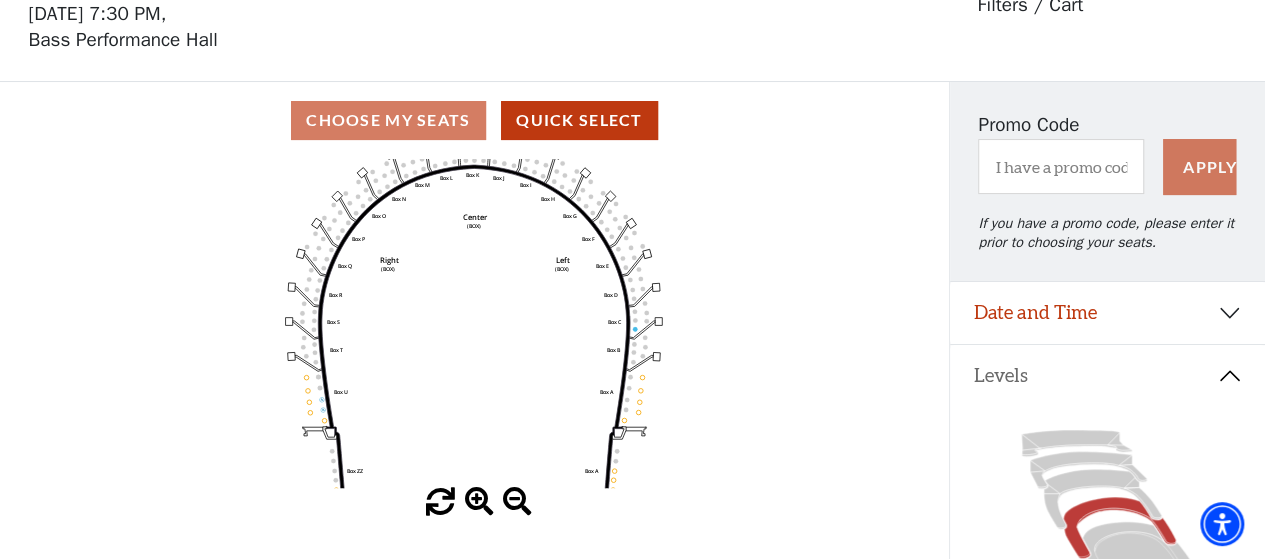 click at bounding box center (479, 502) 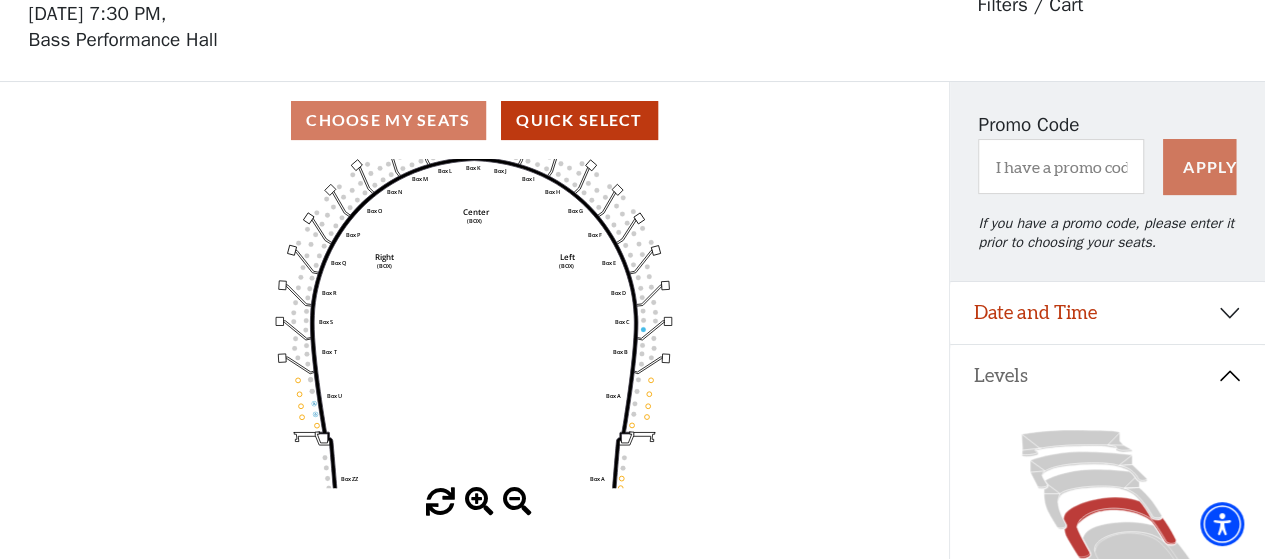click at bounding box center [479, 502] 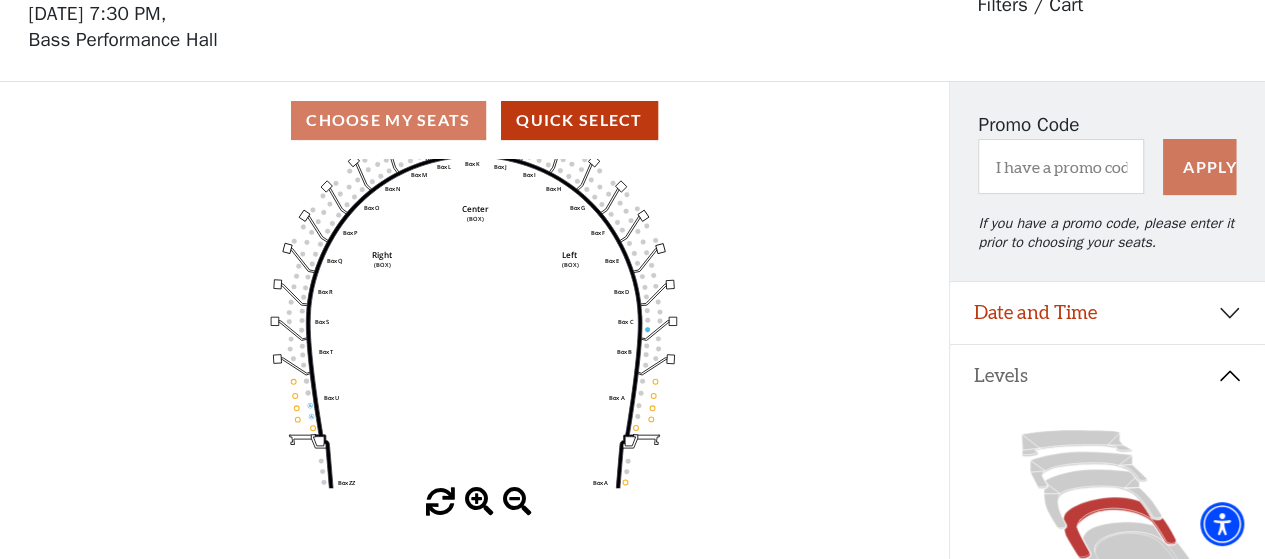 click at bounding box center (479, 502) 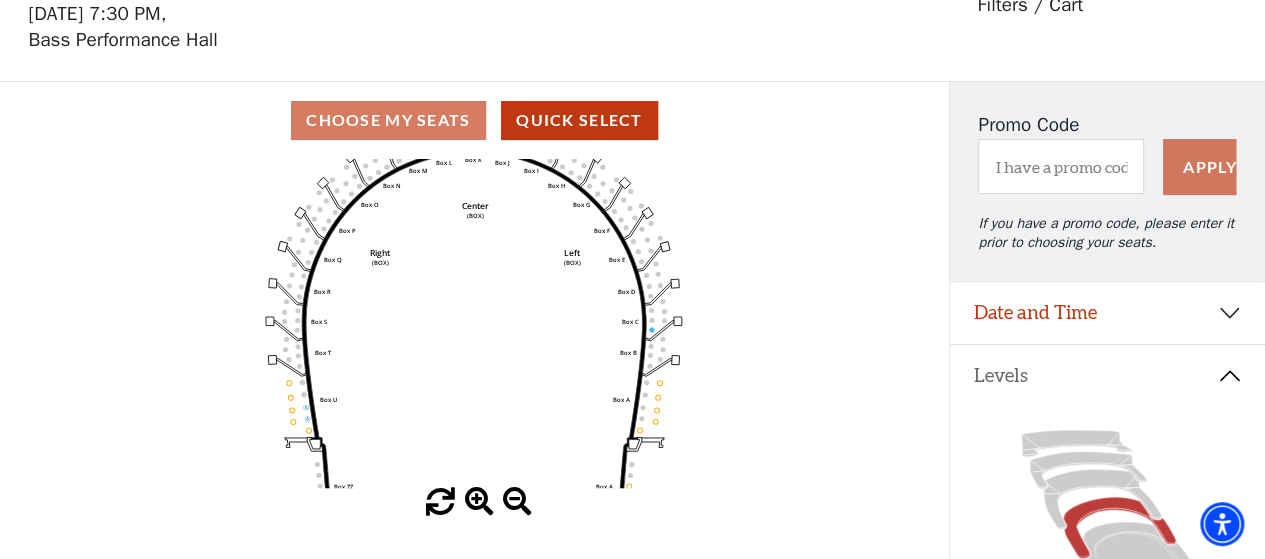 click at bounding box center [479, 502] 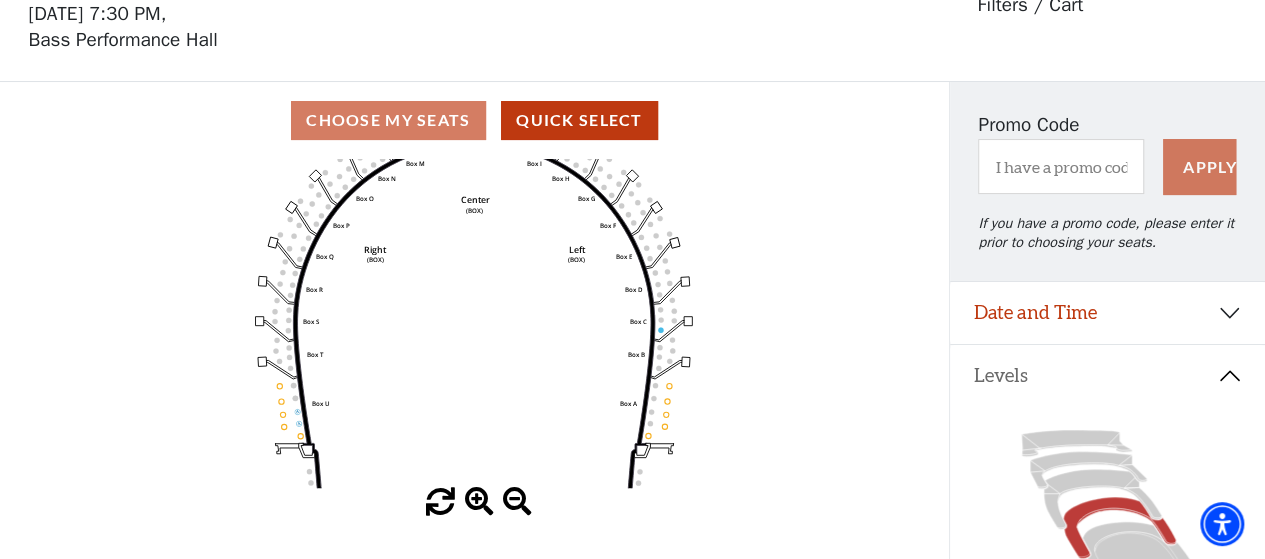 click at bounding box center [479, 502] 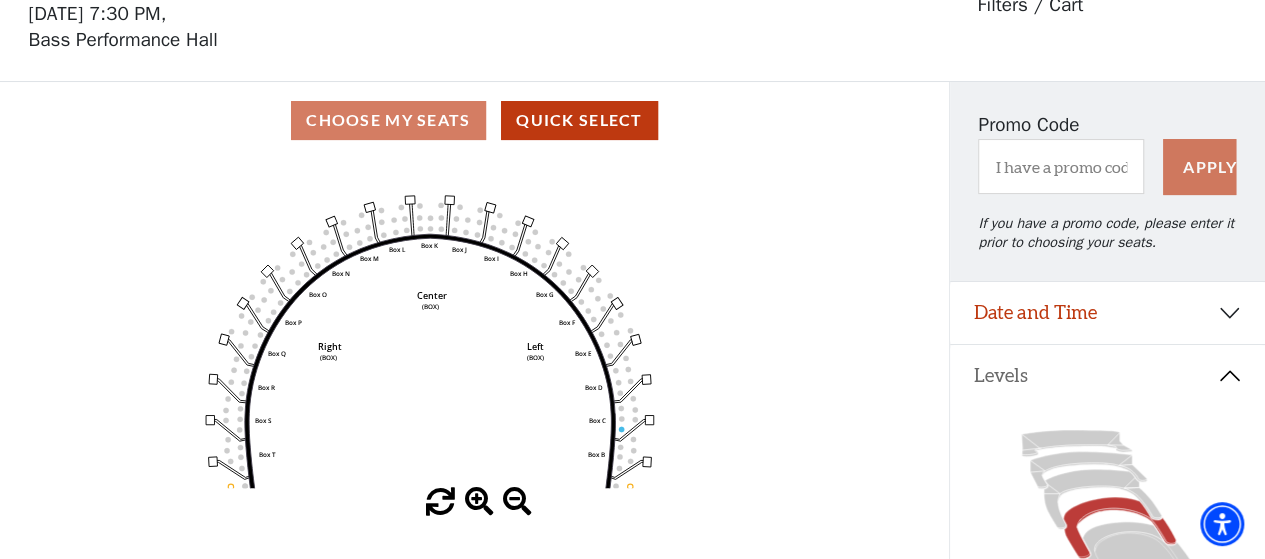 drag, startPoint x: 492, startPoint y: 359, endPoint x: 454, endPoint y: 420, distance: 71.867935 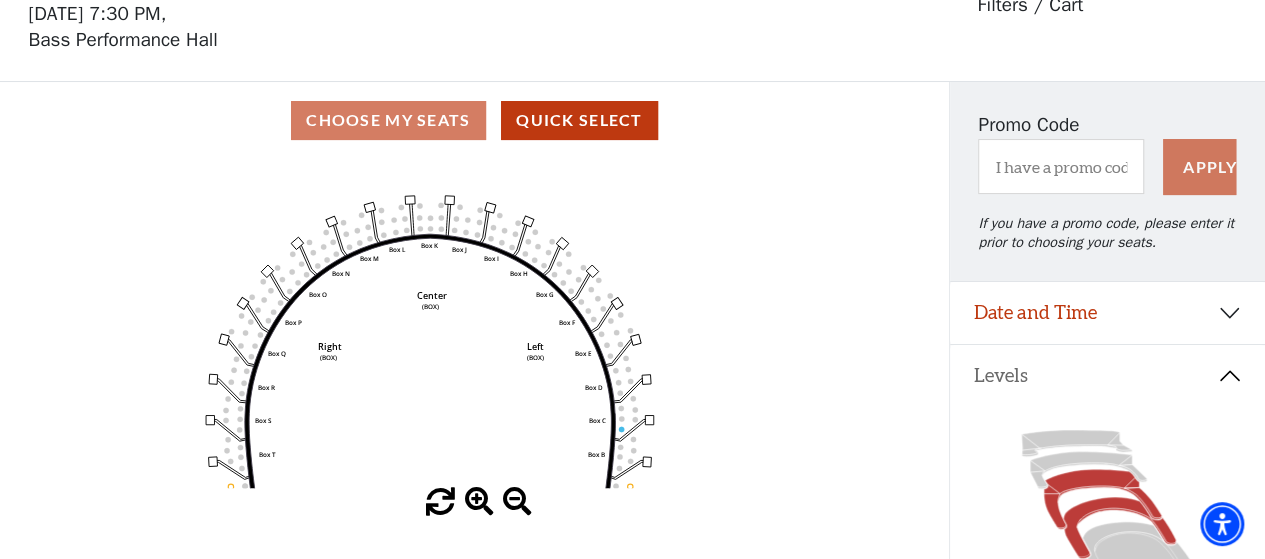 click 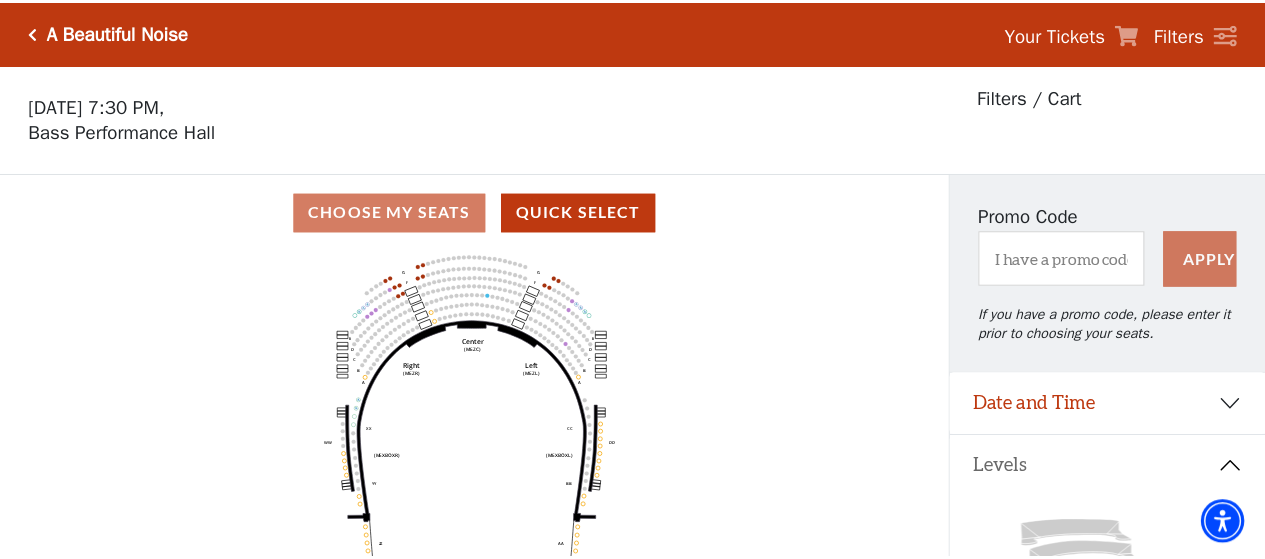 scroll, scrollTop: 92, scrollLeft: 0, axis: vertical 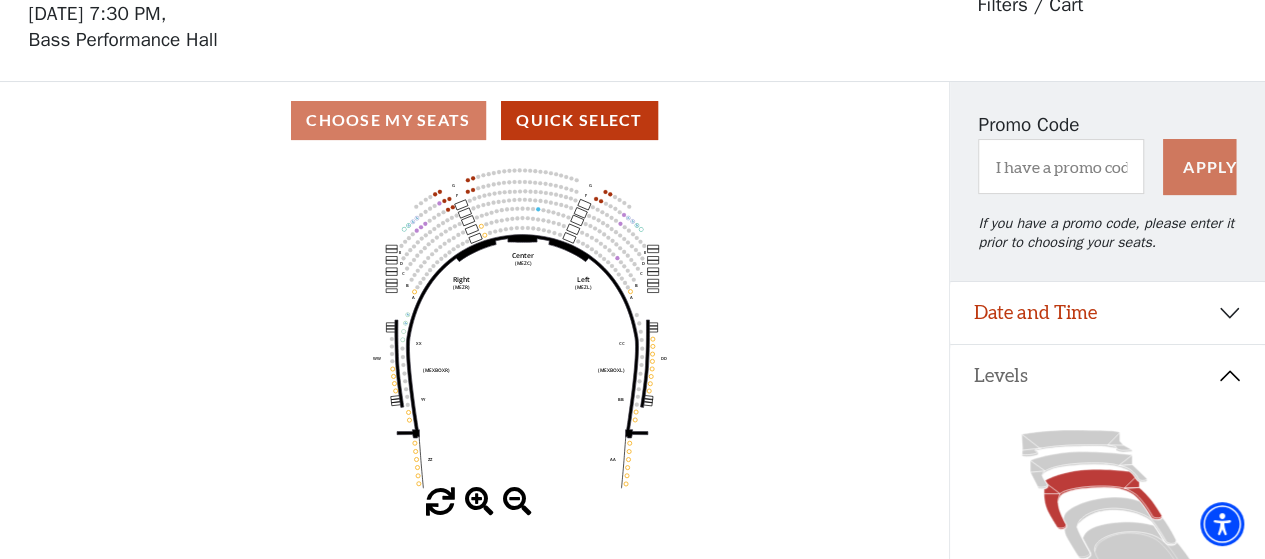 drag, startPoint x: 496, startPoint y: 425, endPoint x: 542, endPoint y: 417, distance: 46.69047 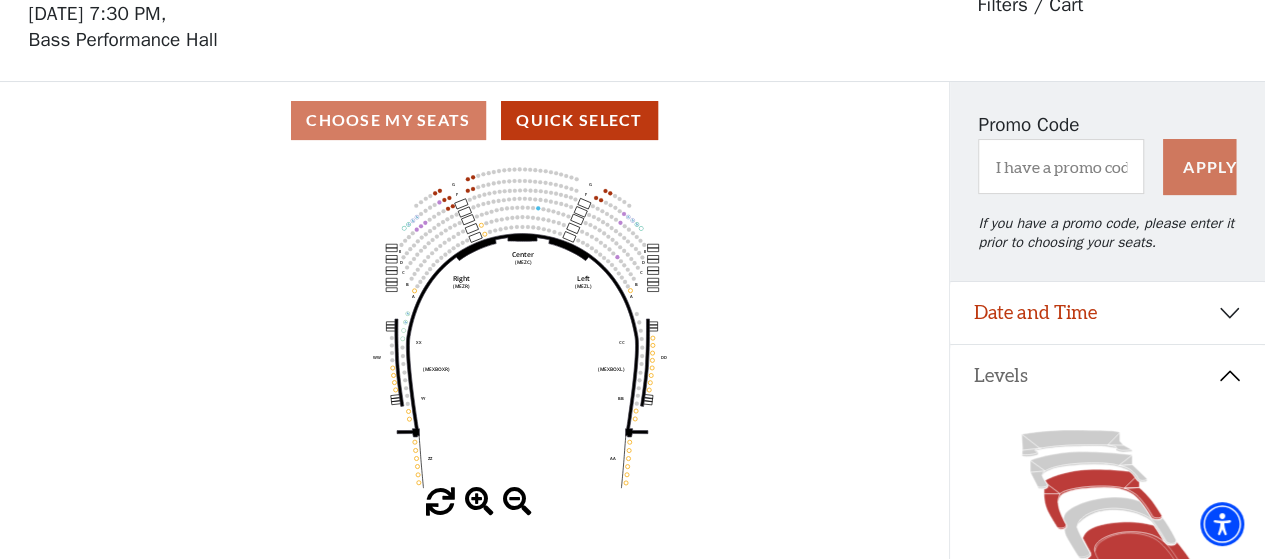 click 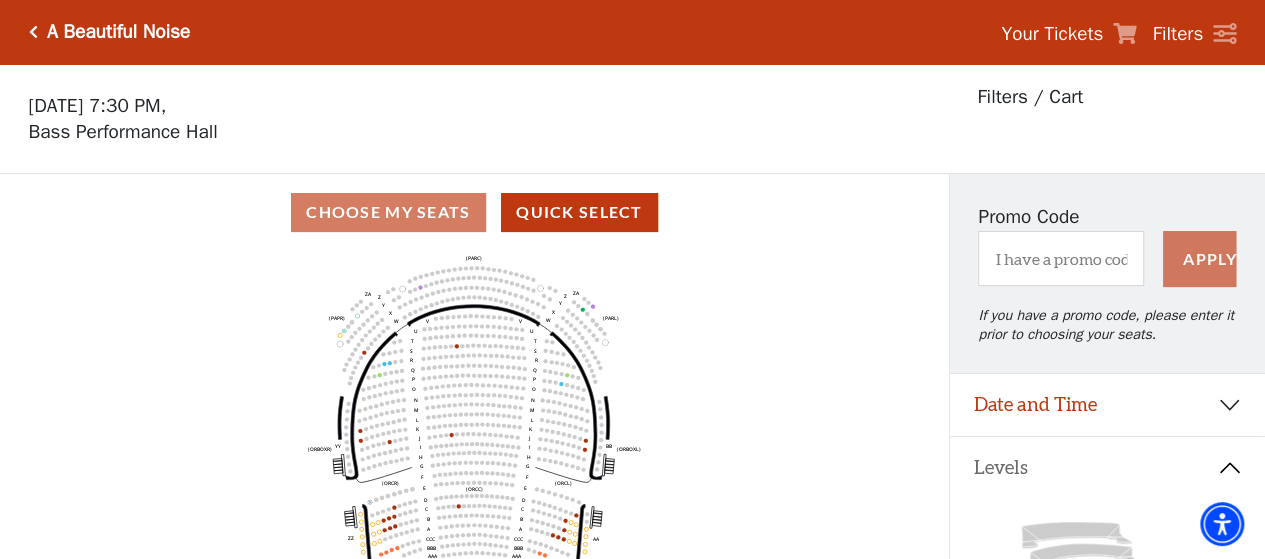 scroll, scrollTop: 92, scrollLeft: 0, axis: vertical 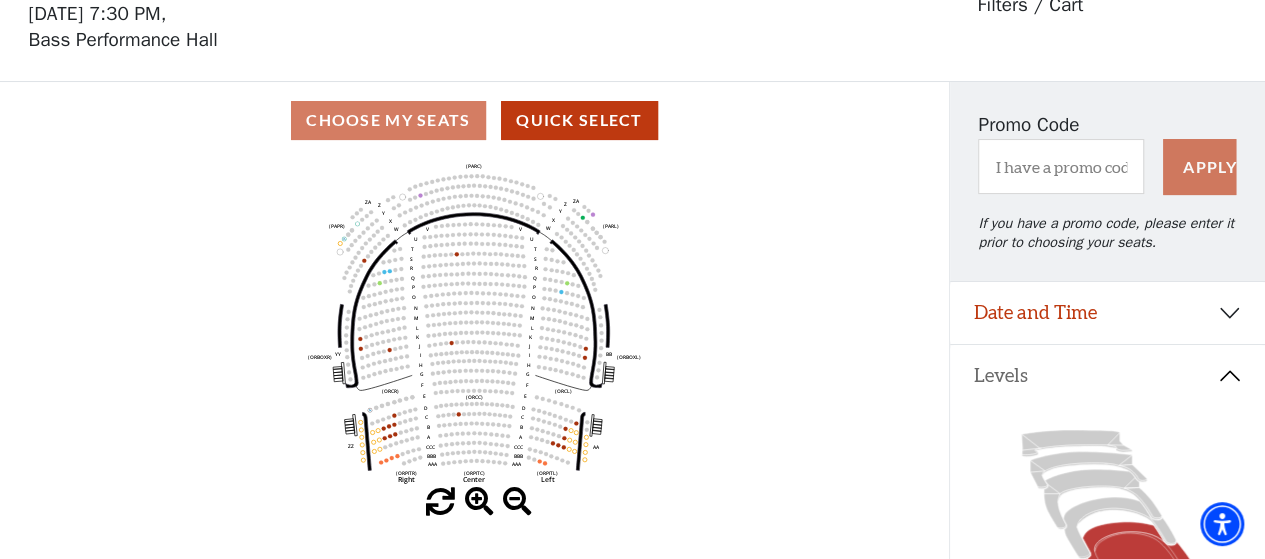 click on "Left   (ORPITL)   Right   (ORPITR)   Center   (ORPITC)   ZZ   AA   YY   BB   ZA   ZA   (ORCL)   (ORCR)   (ORCC)   (ORBOXL)   (ORBOXR)   (PARL)   (PAPR)   (PARC)   Z   Y   X   W   Z   Y   X   W   V   U   T   S   R   Q   P   O   N   M   L   K   J   I   H   G   F   E   D   C   B   A   CCC   BBB   AAA   V   U   T   S   R   Q   P   O   N   M   L   K   J   I   H   G   F   E   D   C   B   A   CCC   BBB   AAA" 